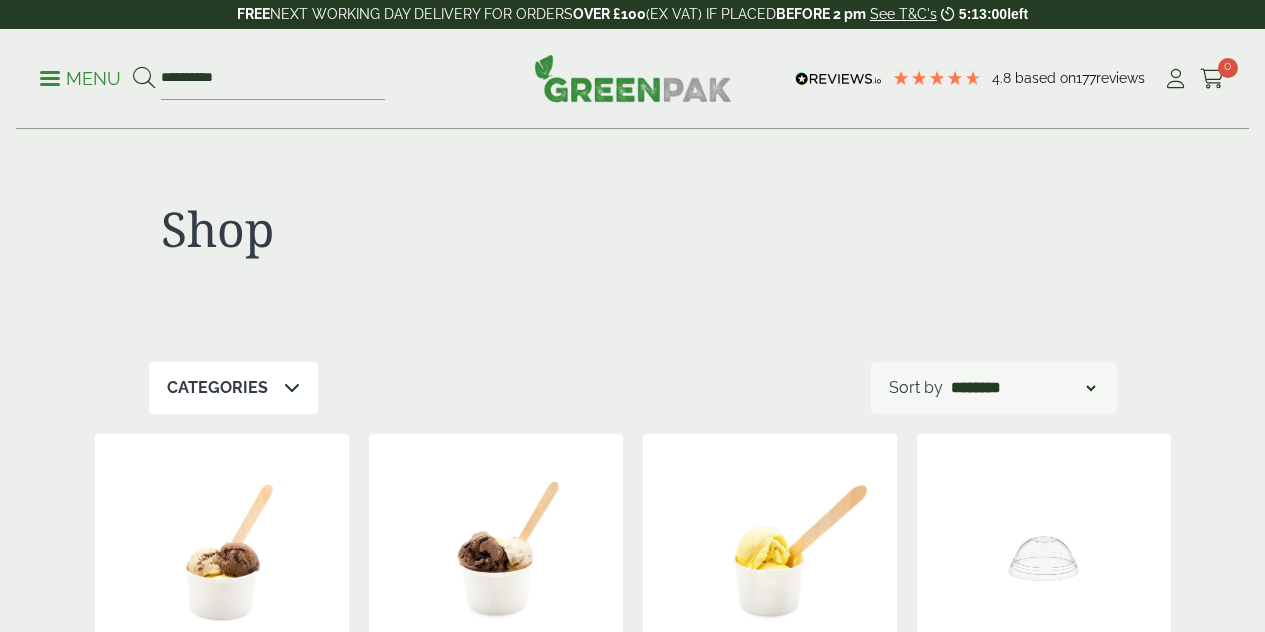 scroll, scrollTop: 0, scrollLeft: 0, axis: both 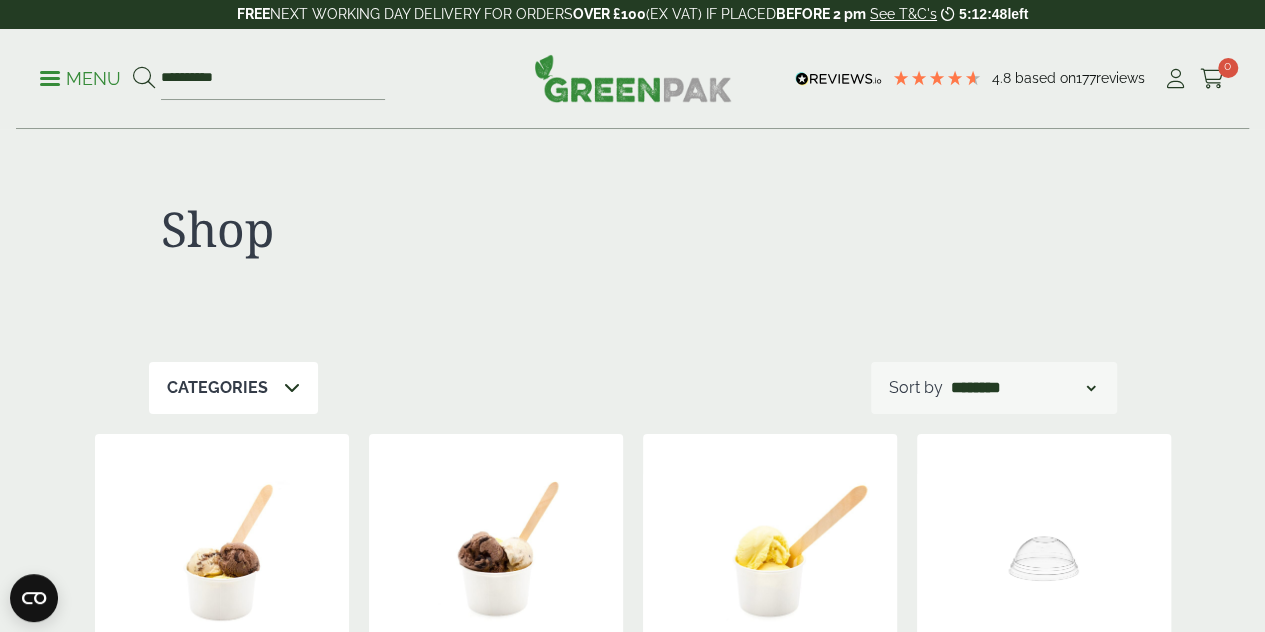 click on "Menu" at bounding box center (80, 79) 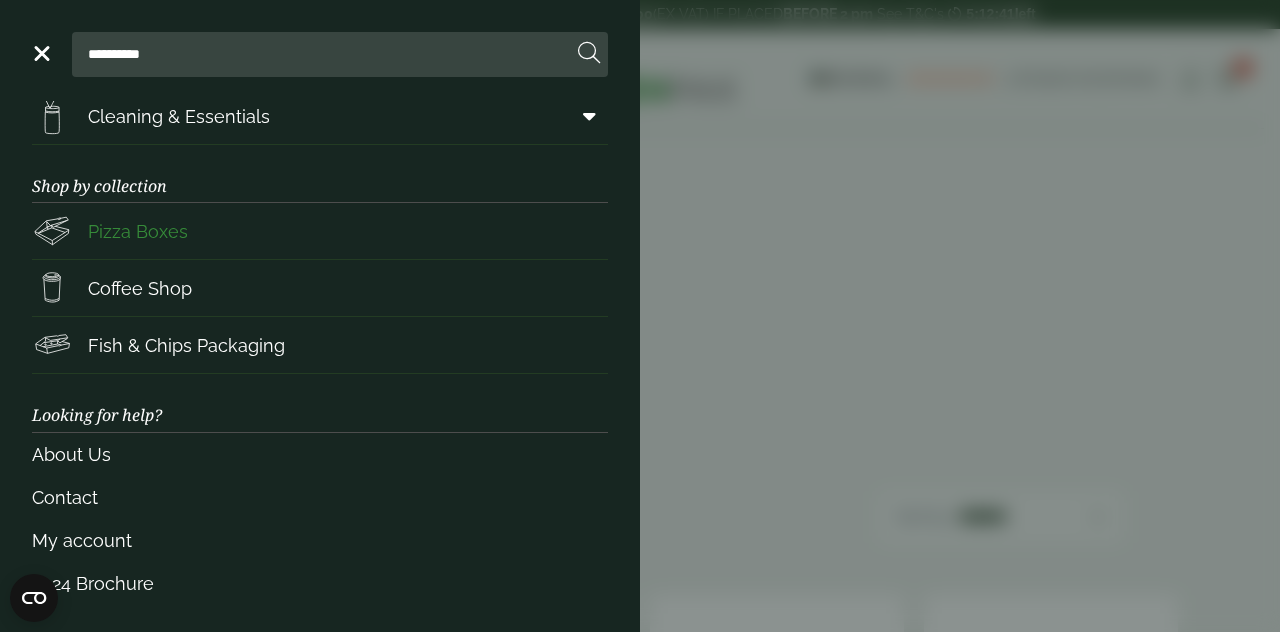 scroll, scrollTop: 0, scrollLeft: 0, axis: both 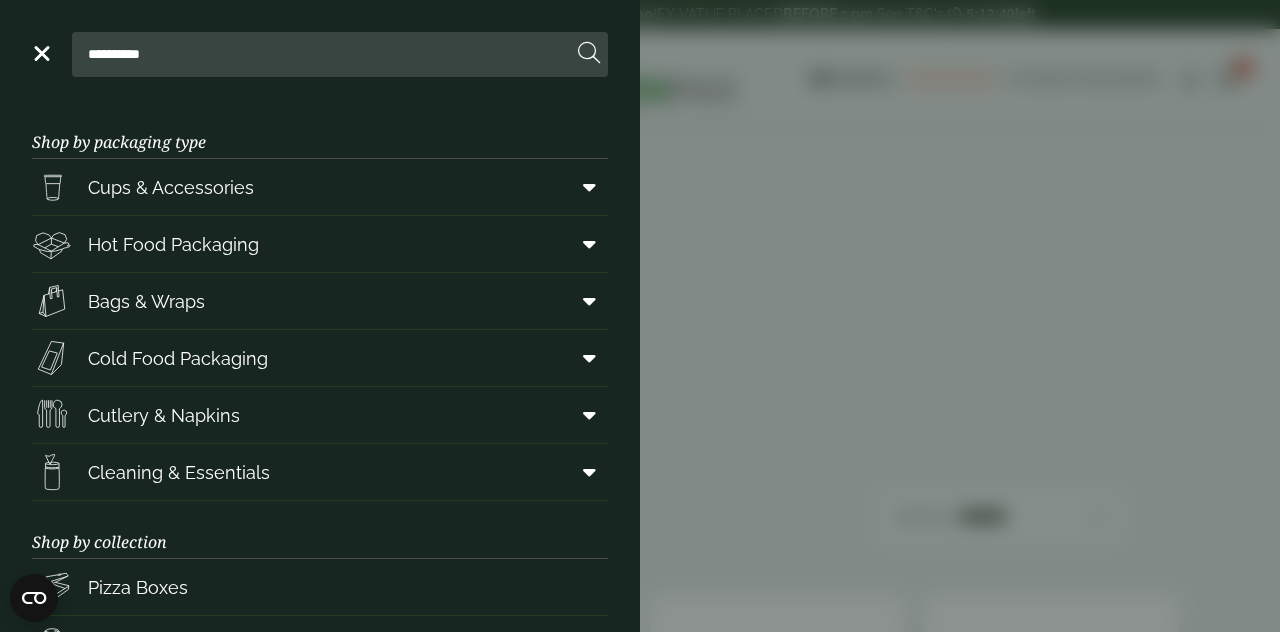 drag, startPoint x: 184, startPoint y: 48, endPoint x: 68, endPoint y: 49, distance: 116.00431 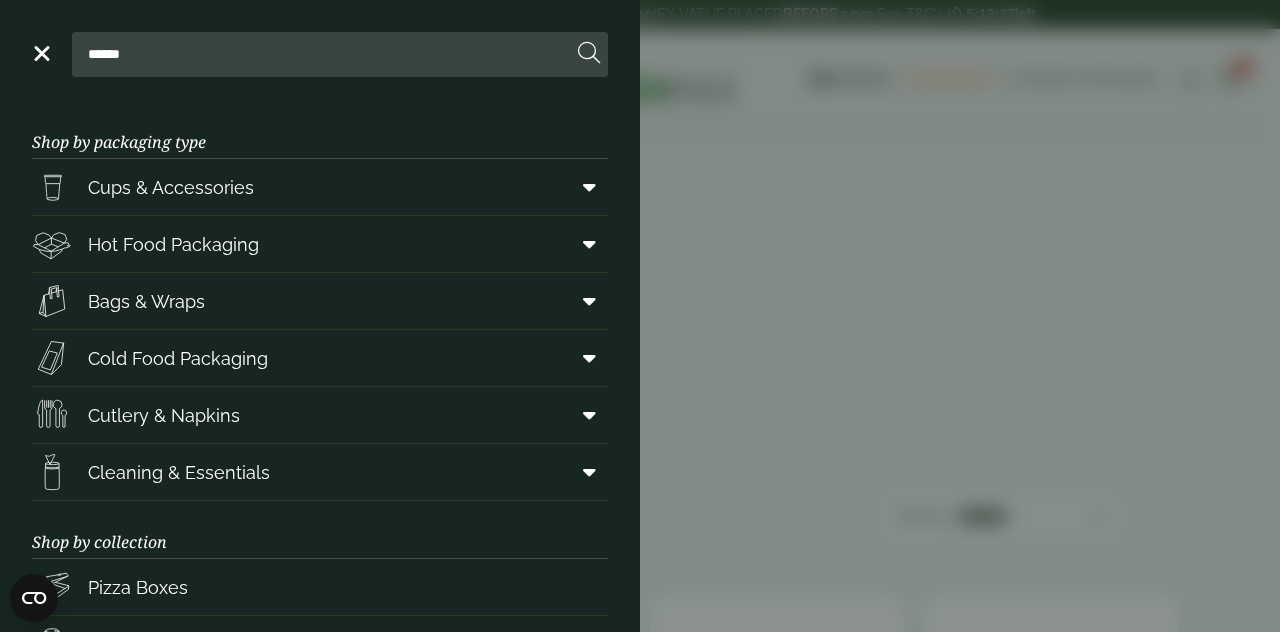 type on "******" 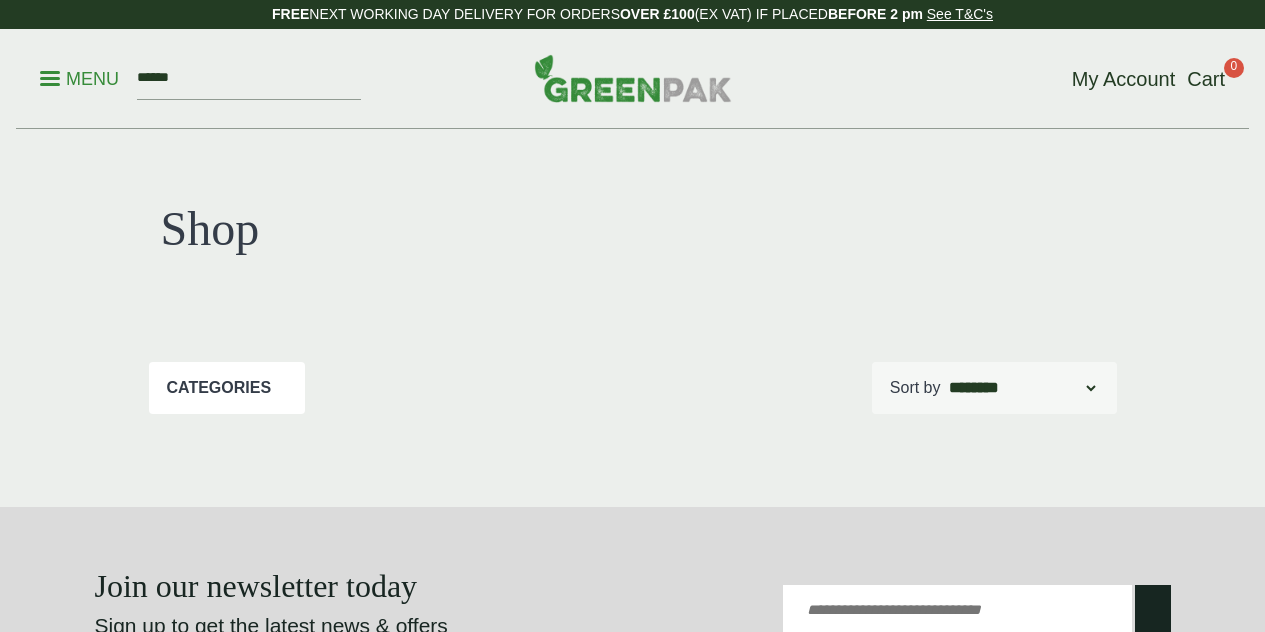 scroll, scrollTop: 0, scrollLeft: 0, axis: both 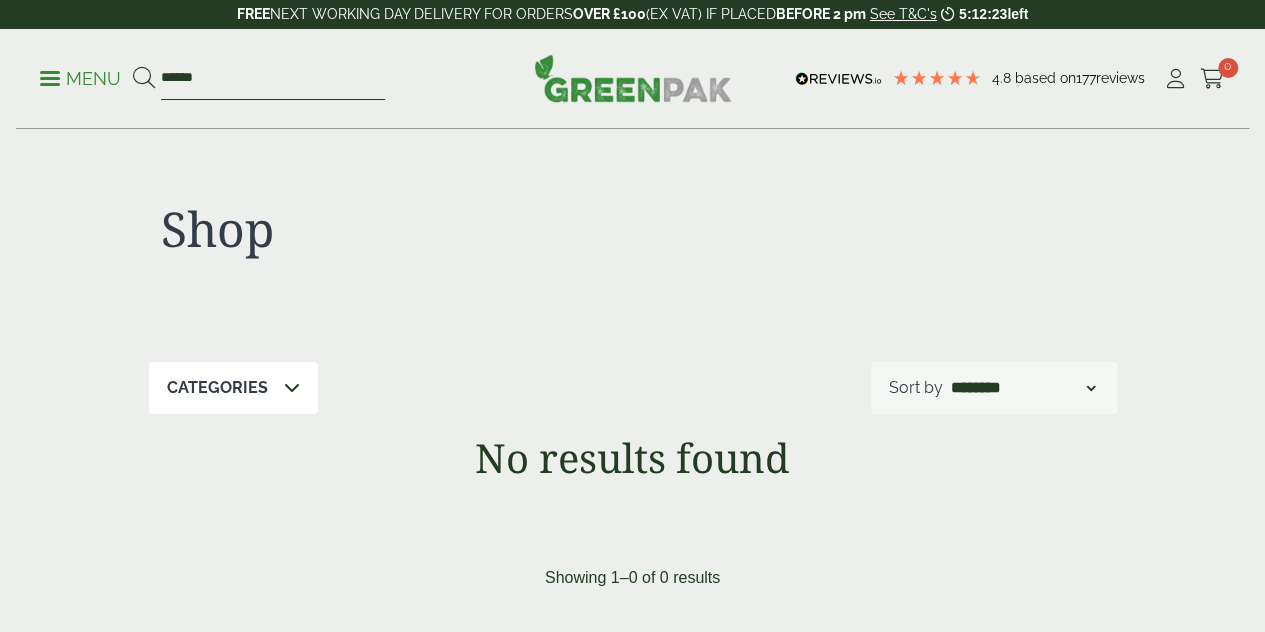 click on "******" at bounding box center [273, 79] 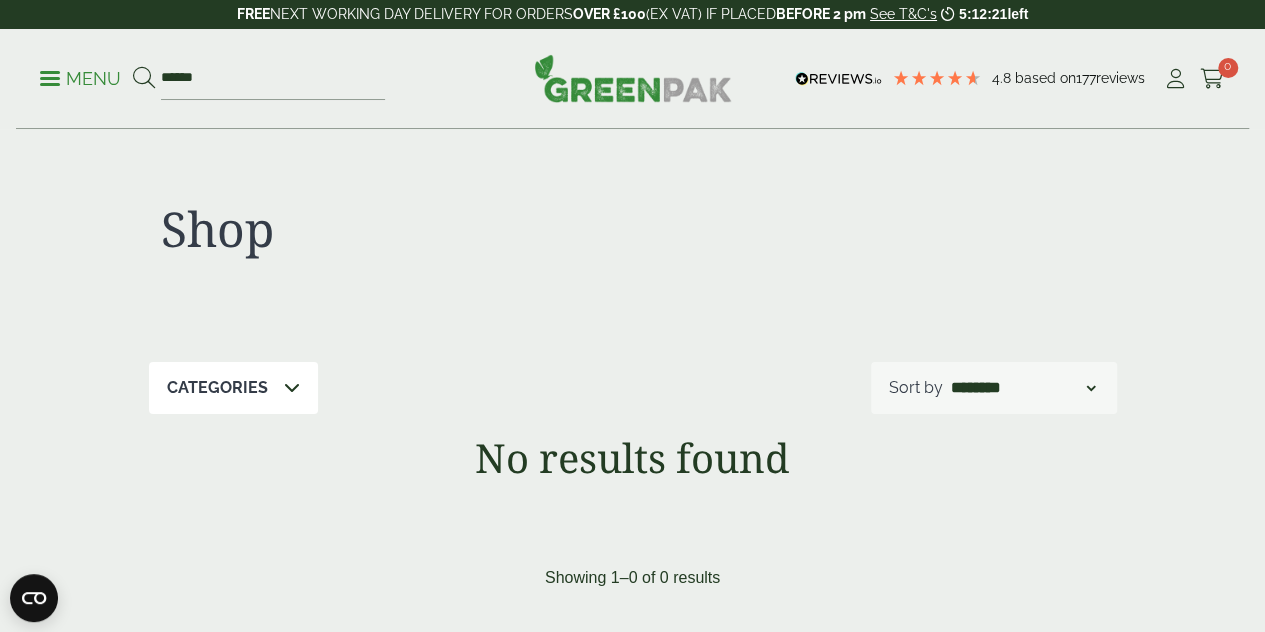 click on "Categories" at bounding box center [233, 388] 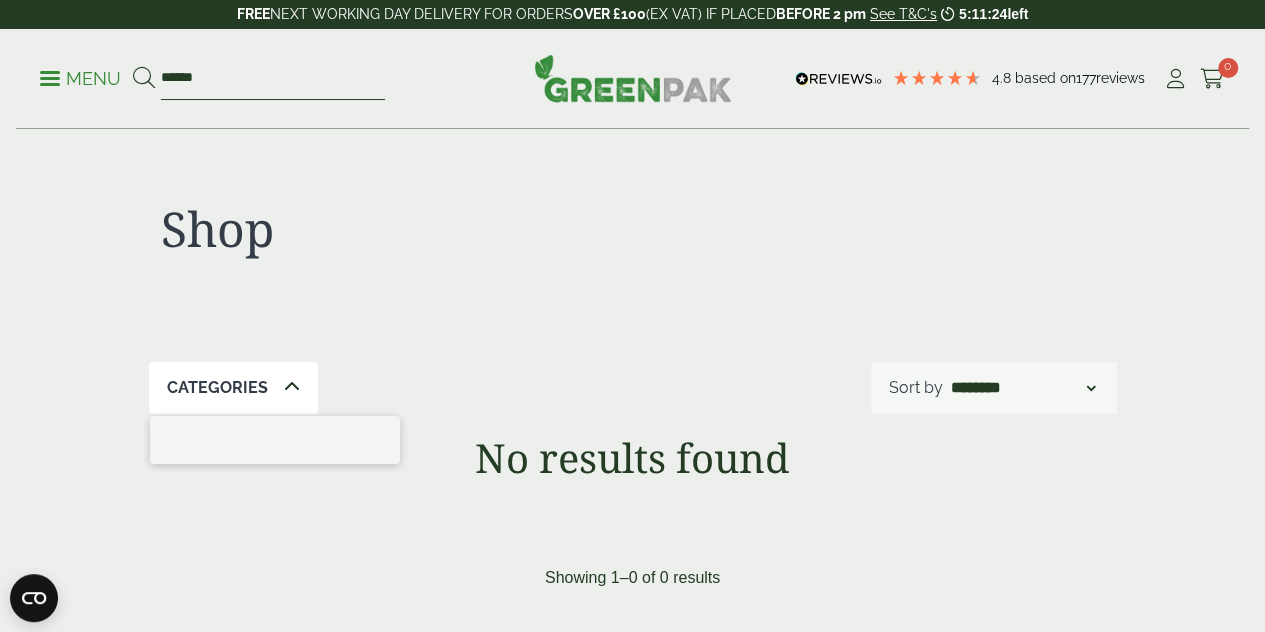 drag, startPoint x: 241, startPoint y: 82, endPoint x: 162, endPoint y: 77, distance: 79.15807 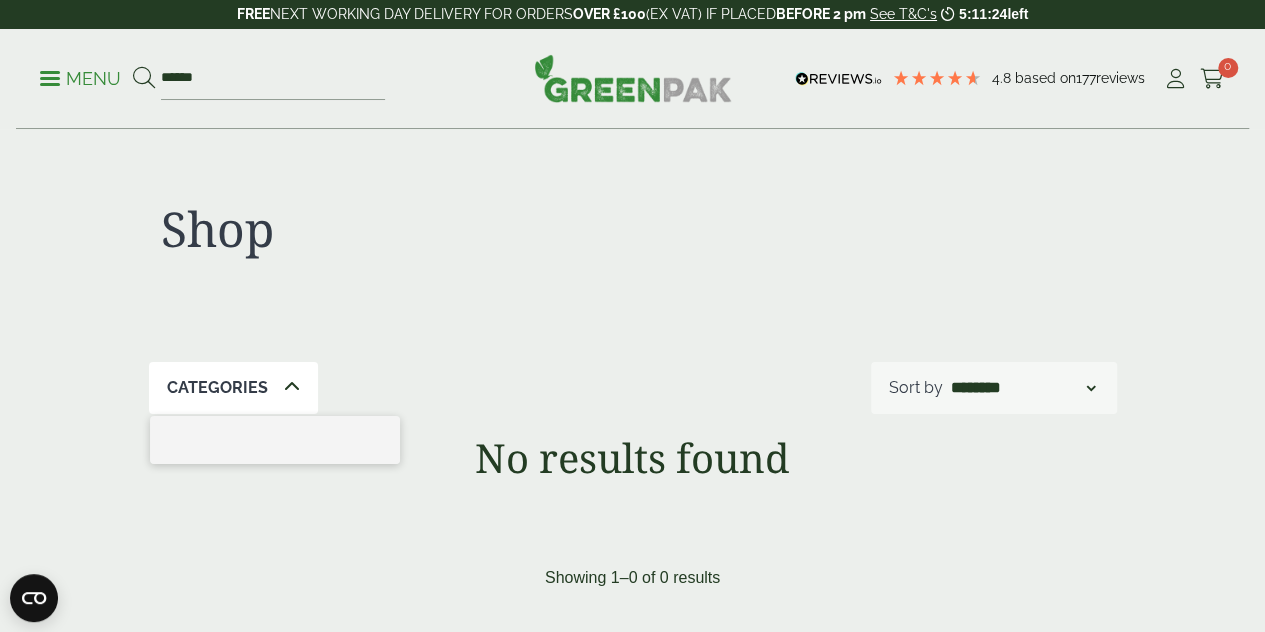 click on "Menu" at bounding box center (80, 79) 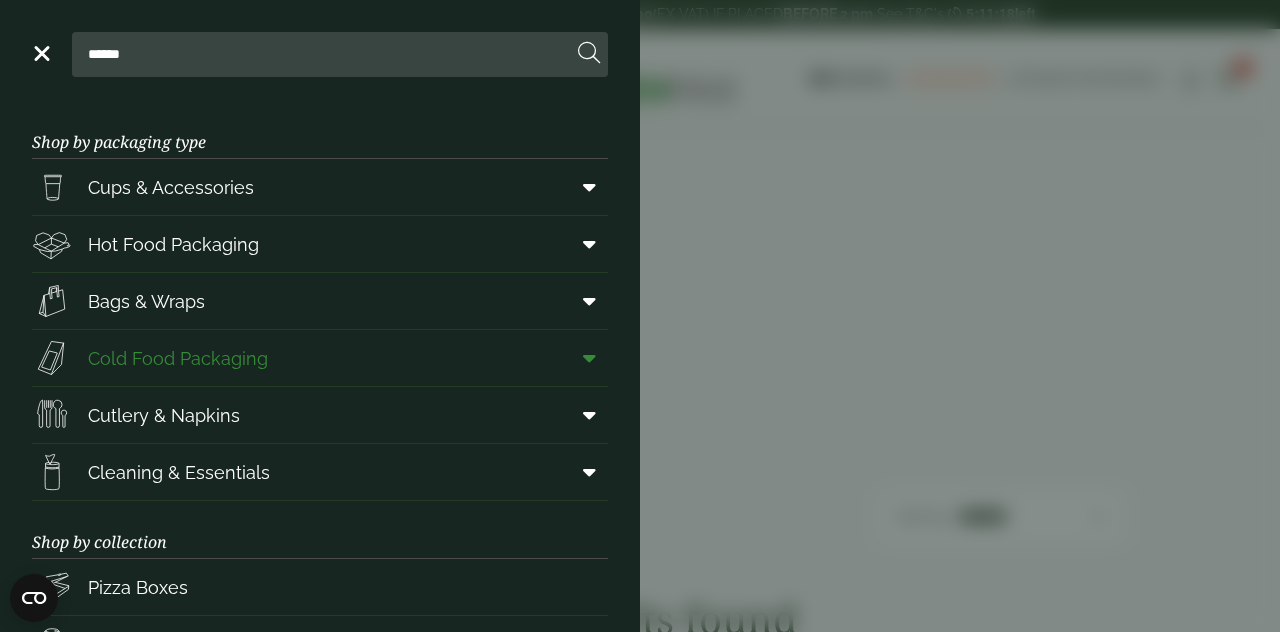 click on "Cold Food Packaging" at bounding box center [178, 358] 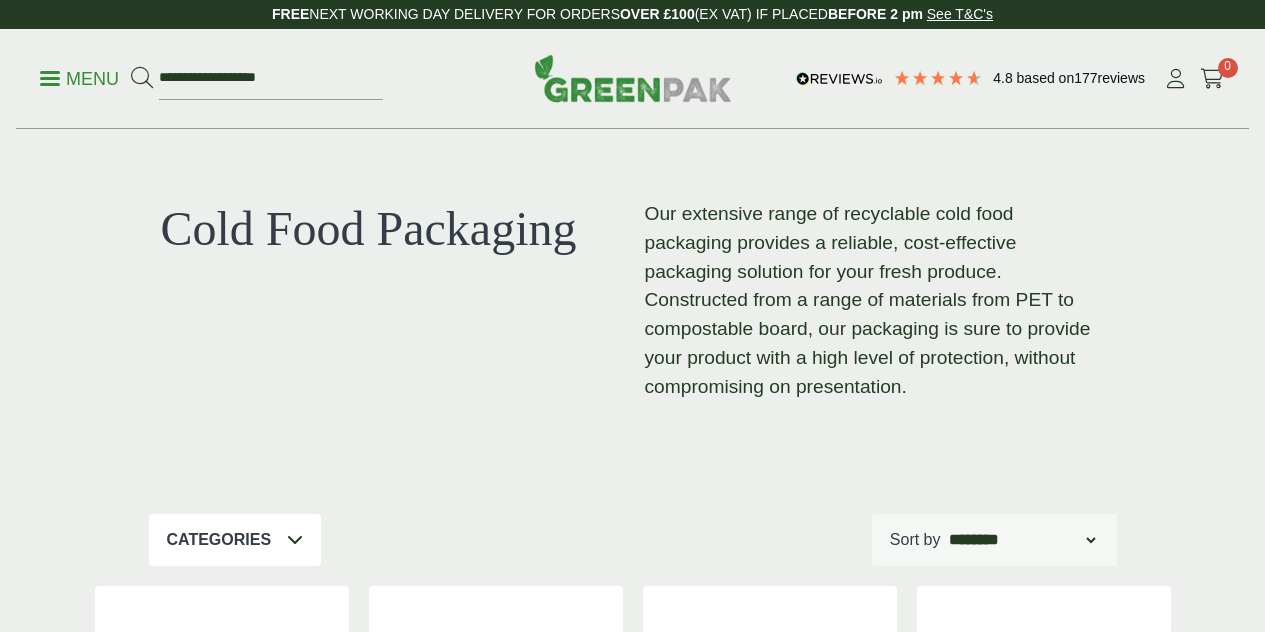 scroll, scrollTop: 0, scrollLeft: 0, axis: both 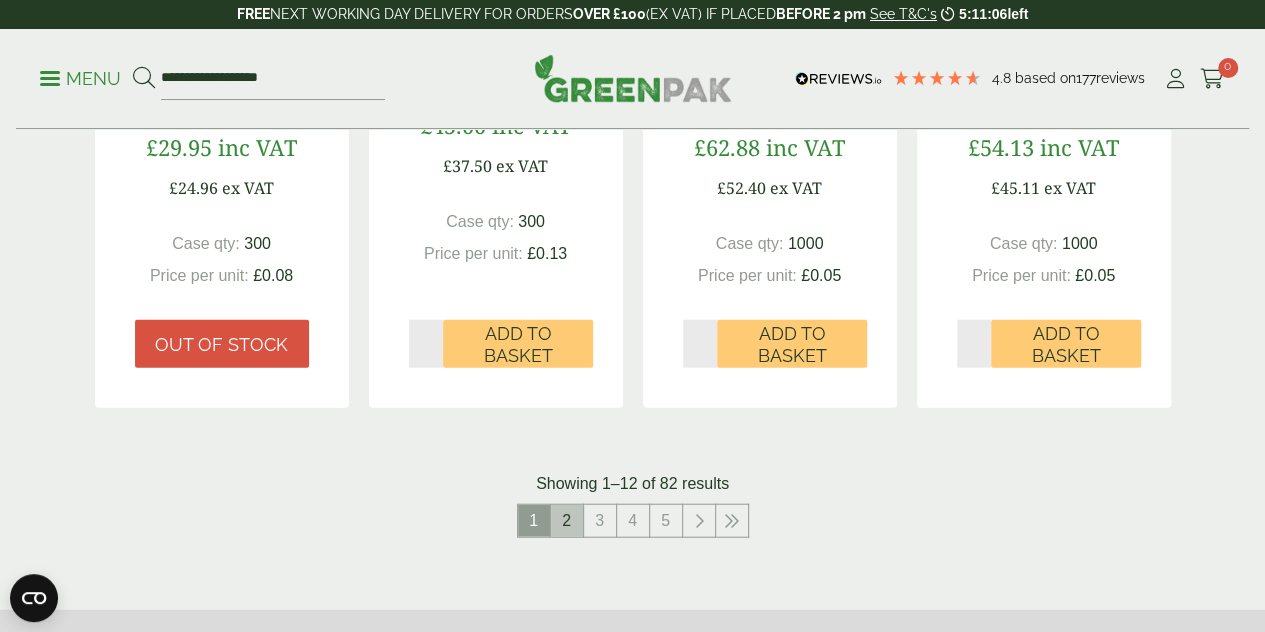 click on "2" at bounding box center (567, 521) 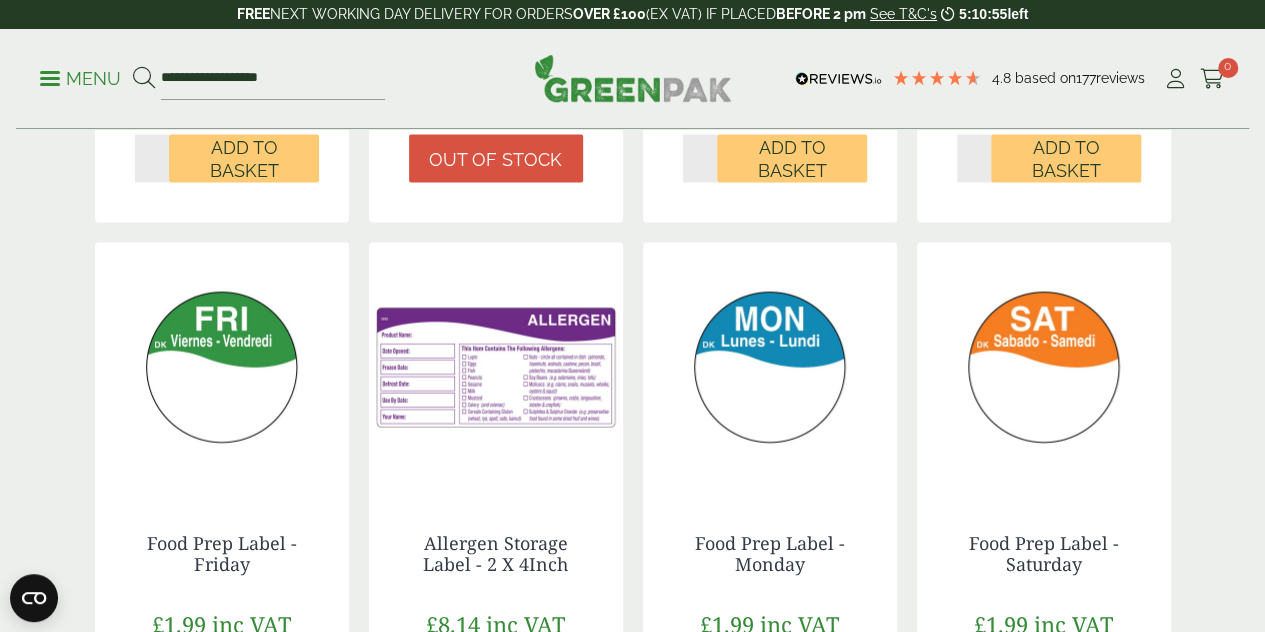 scroll, scrollTop: 2166, scrollLeft: 0, axis: vertical 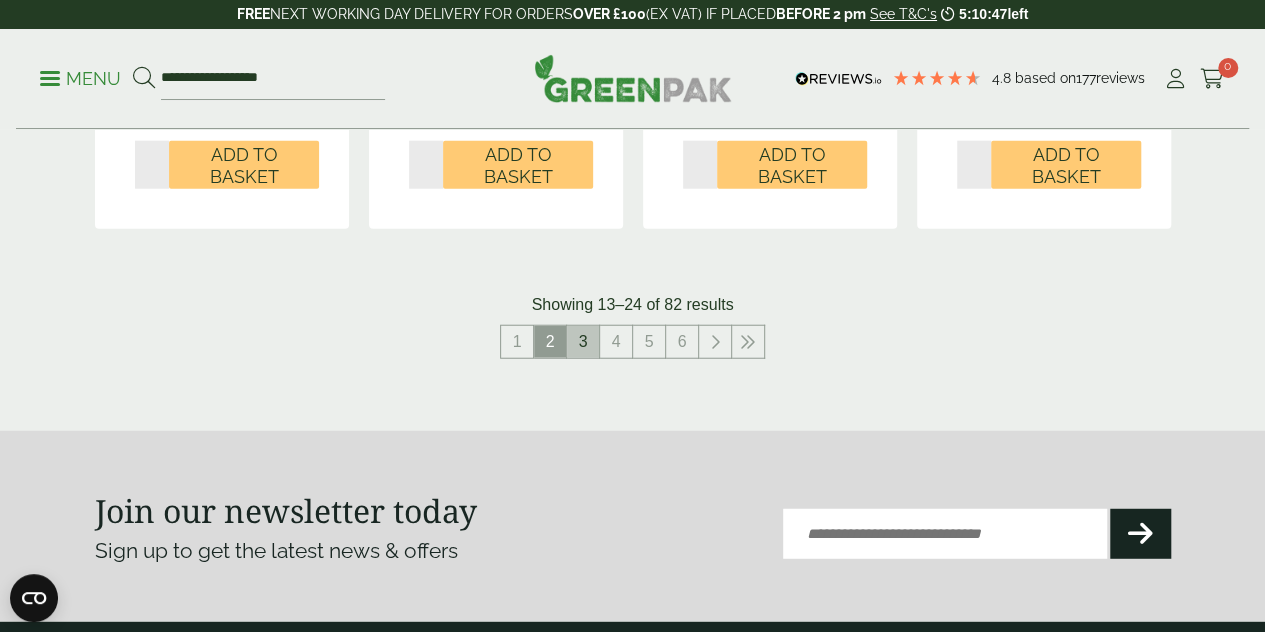 click on "3" at bounding box center [583, 342] 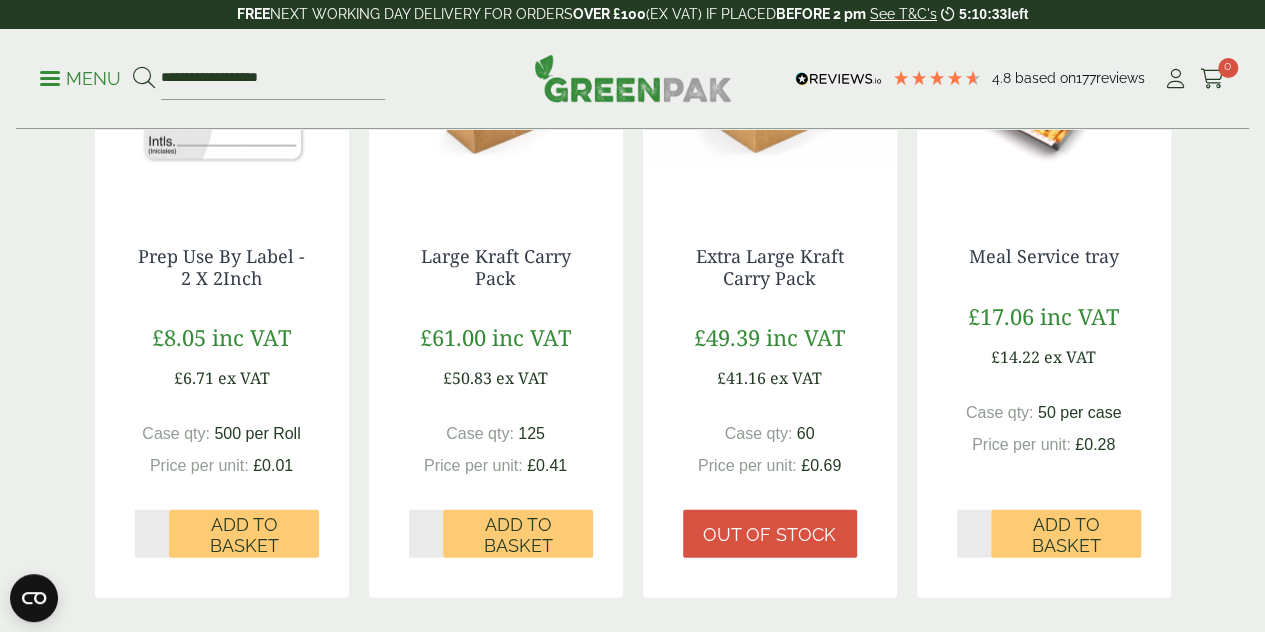 scroll, scrollTop: 2388, scrollLeft: 0, axis: vertical 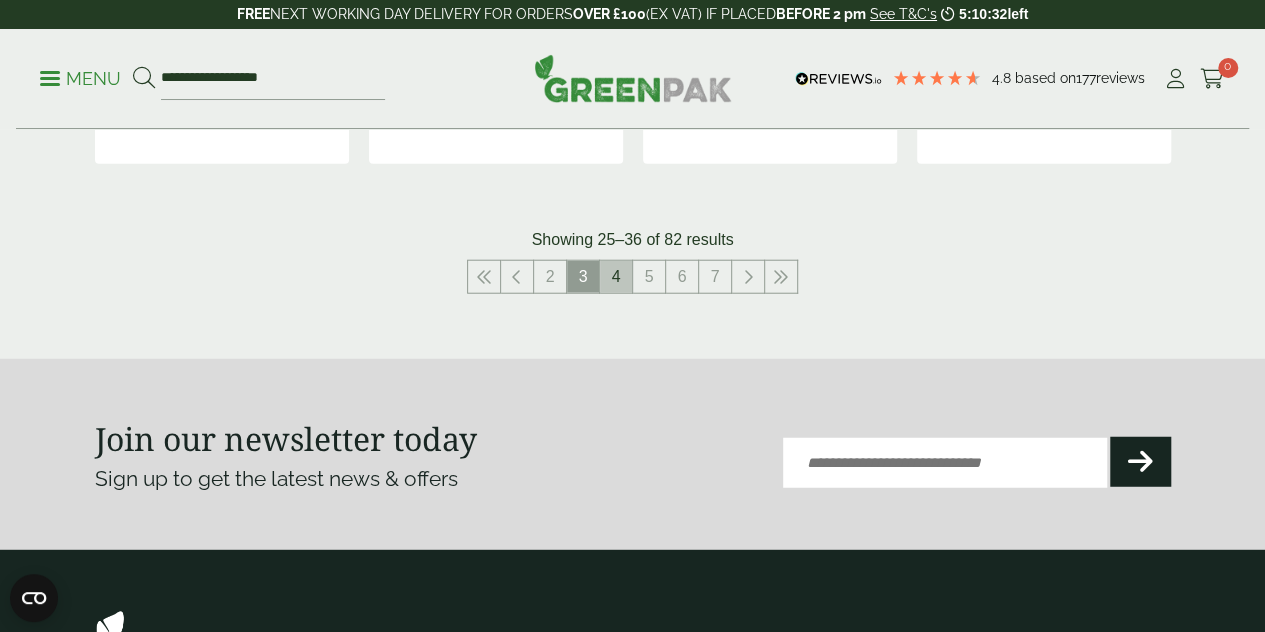 click on "4" at bounding box center (616, 277) 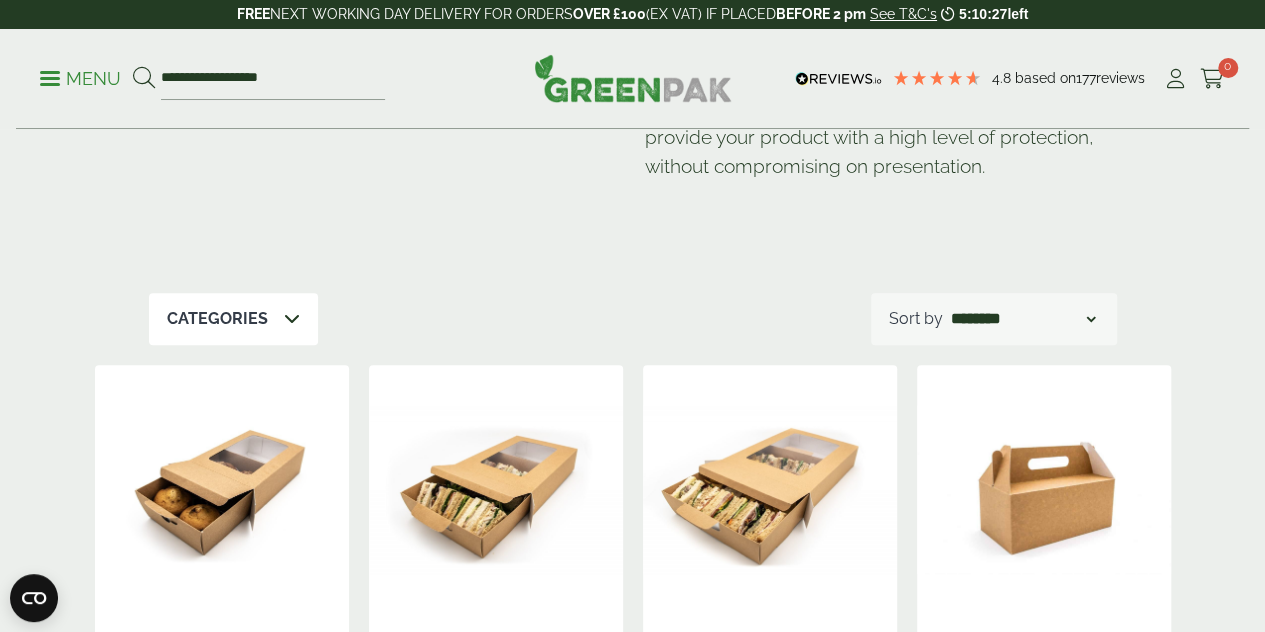 scroll, scrollTop: 654, scrollLeft: 0, axis: vertical 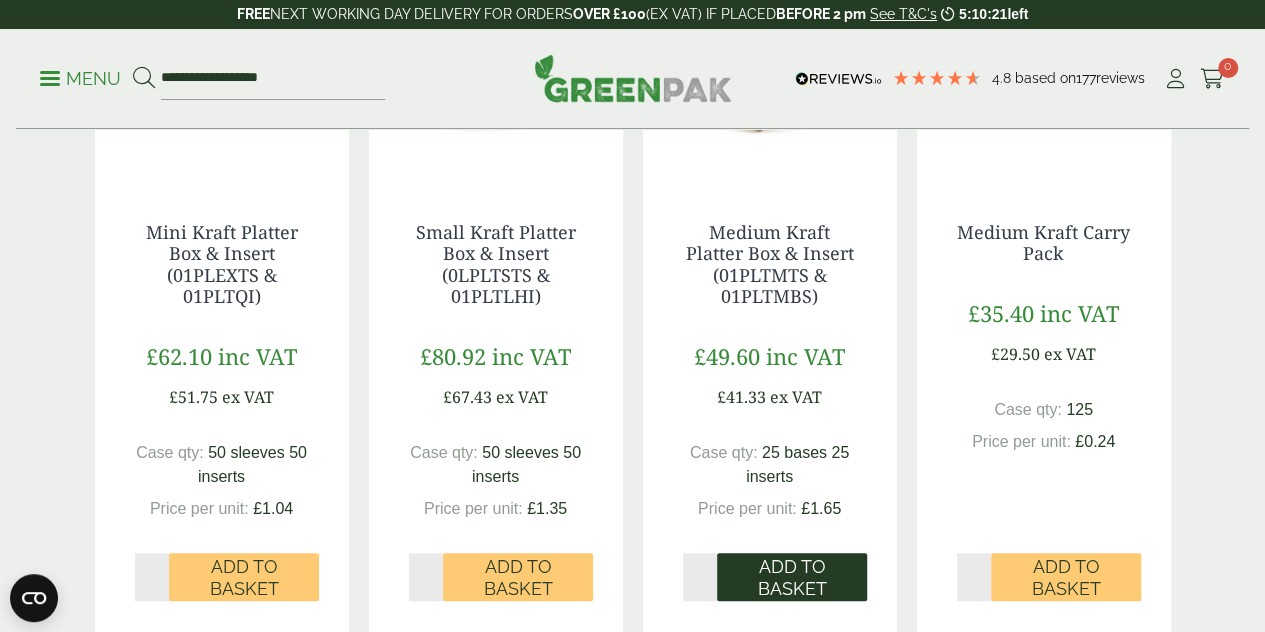 click on "Add to Basket" at bounding box center [792, 577] 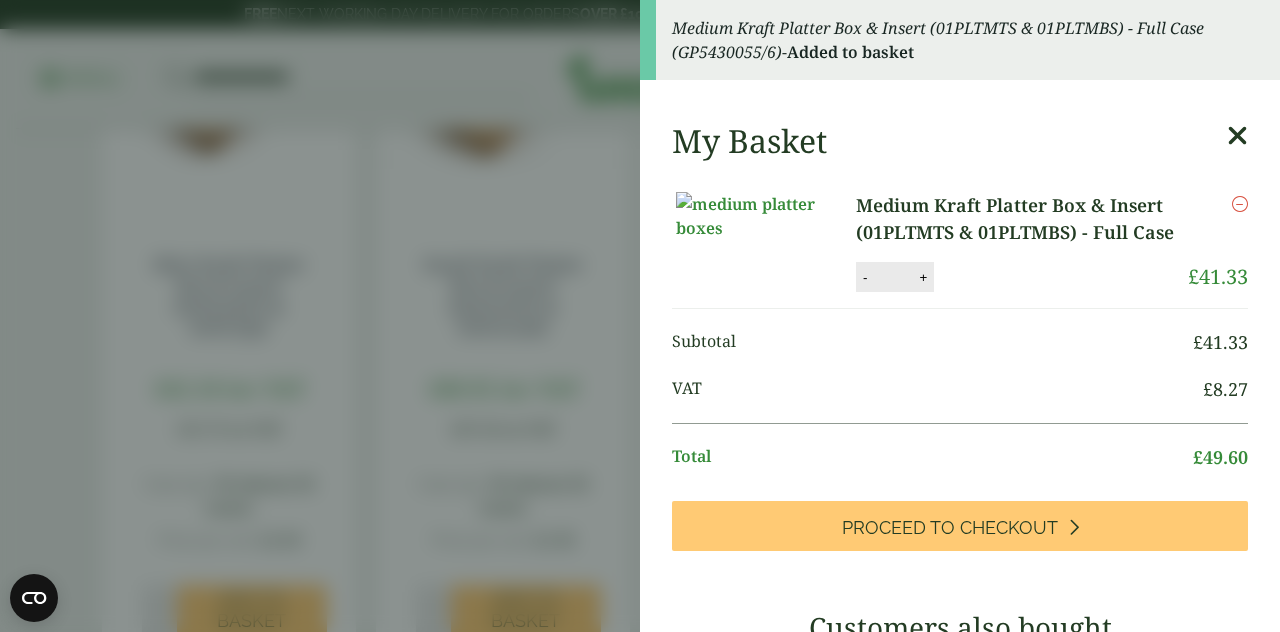 click on "Medium Kraft Platter Box & Insert (01PLTMTS & 01PLTMBS) - Full Case (GP5430055/6)  -  Added to basket
My Basket
Medium Kraft Platter Box & Insert (01PLTMTS & 01PLTMBS) - Full Case
Medium Kraft Platter Box & Insert (01PLTMTS & 01PLTMBS) - Full Case quantity
- * +
Update
Remove £ 41.33 £ £ *" at bounding box center [640, 316] 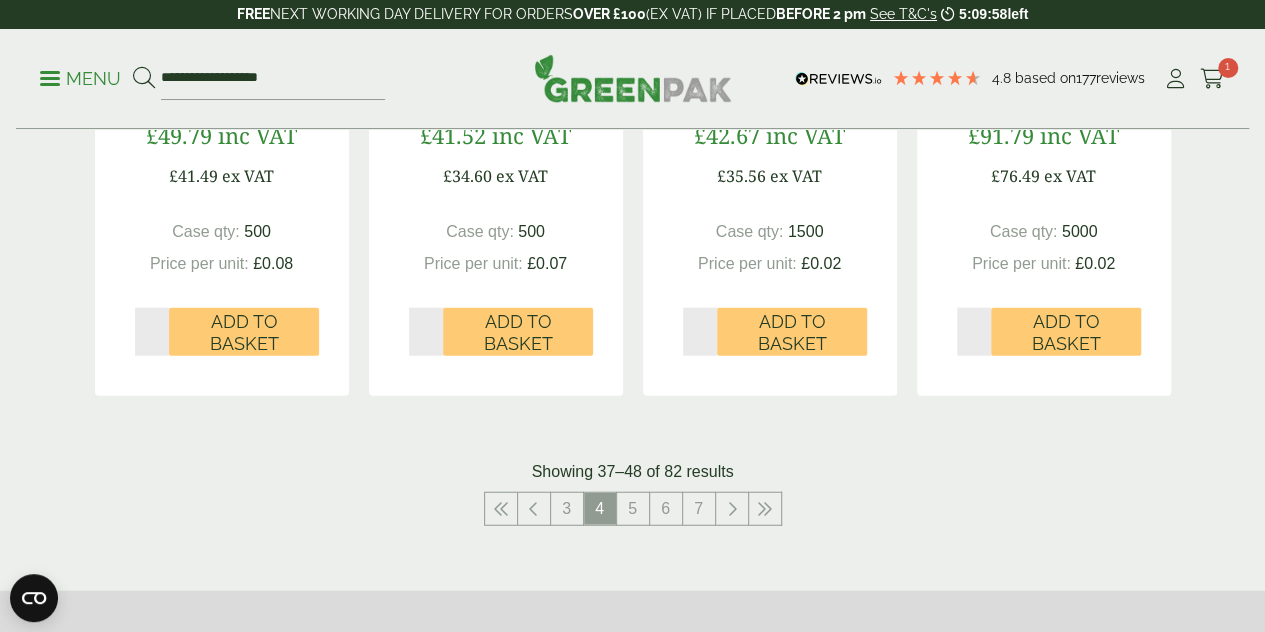 scroll, scrollTop: 2332, scrollLeft: 0, axis: vertical 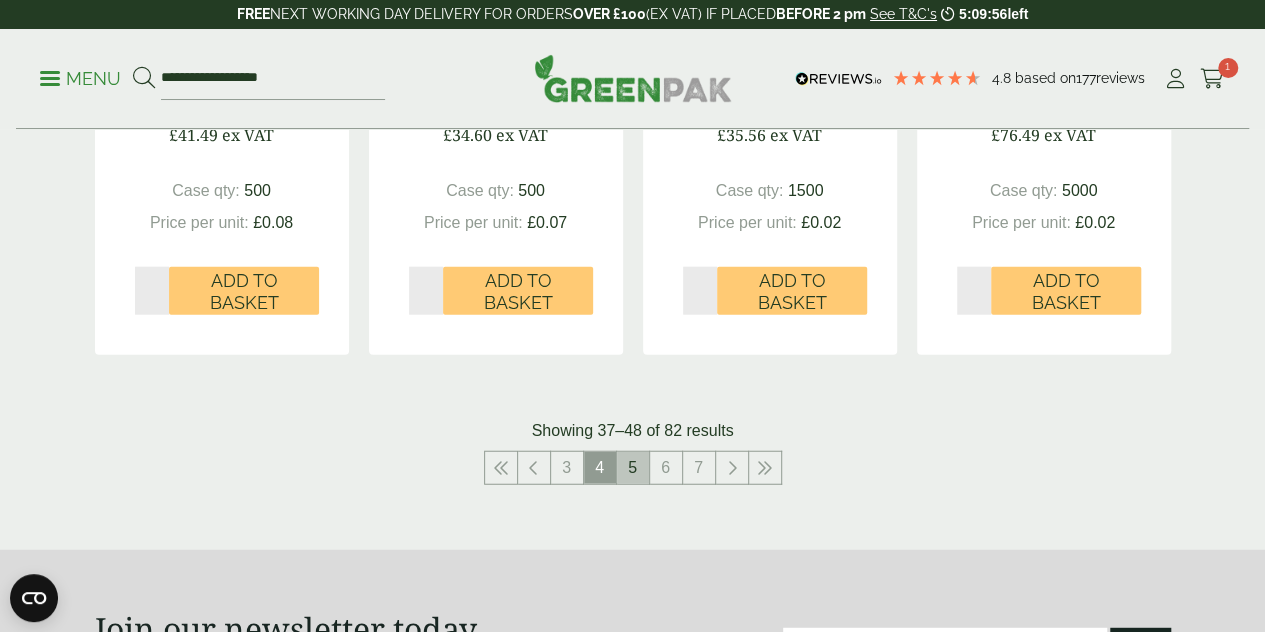 click on "5" at bounding box center [633, 468] 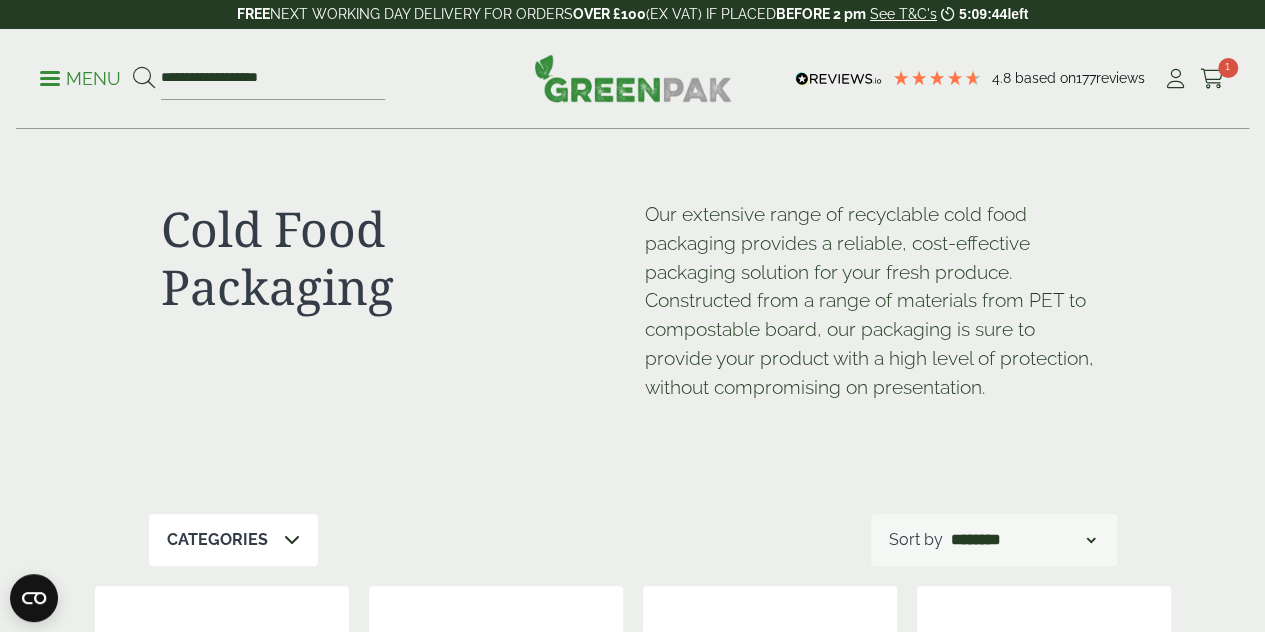 scroll, scrollTop: 433, scrollLeft: 0, axis: vertical 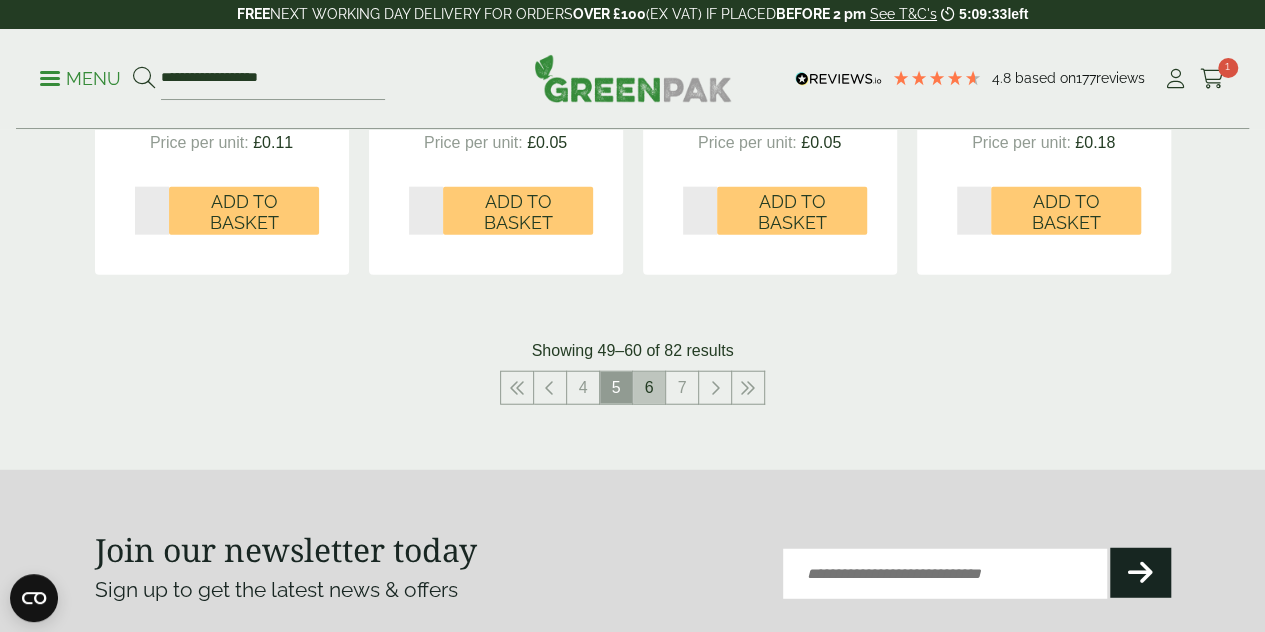 click on "6" at bounding box center [649, 388] 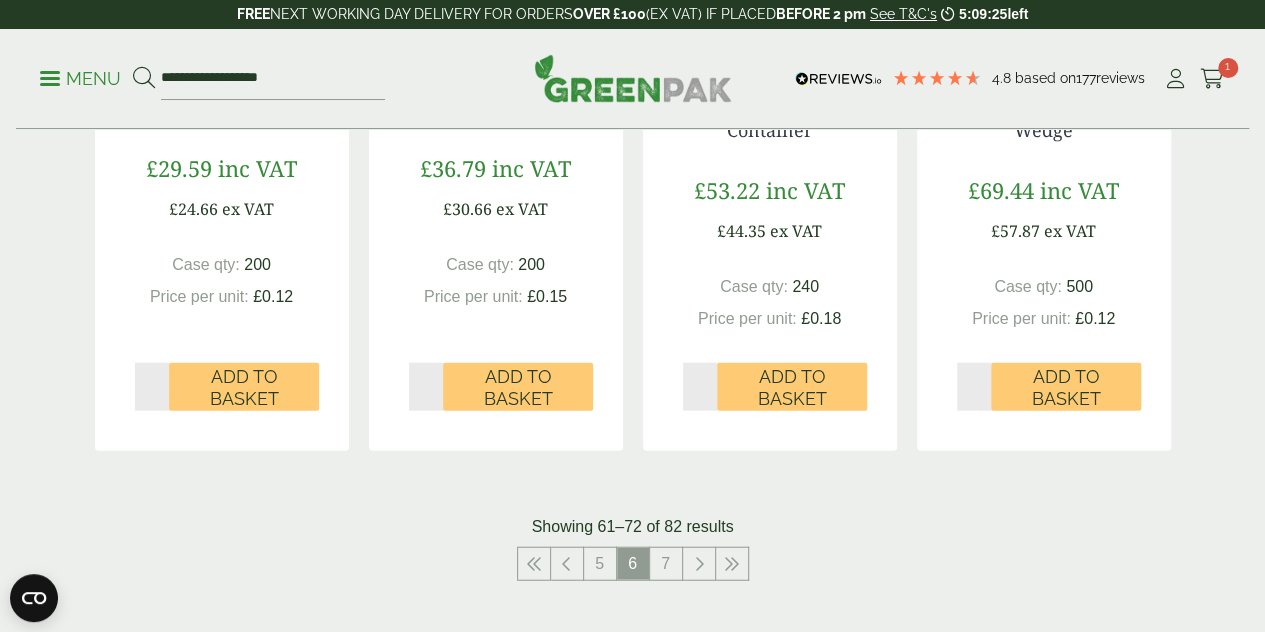 scroll, scrollTop: 2600, scrollLeft: 0, axis: vertical 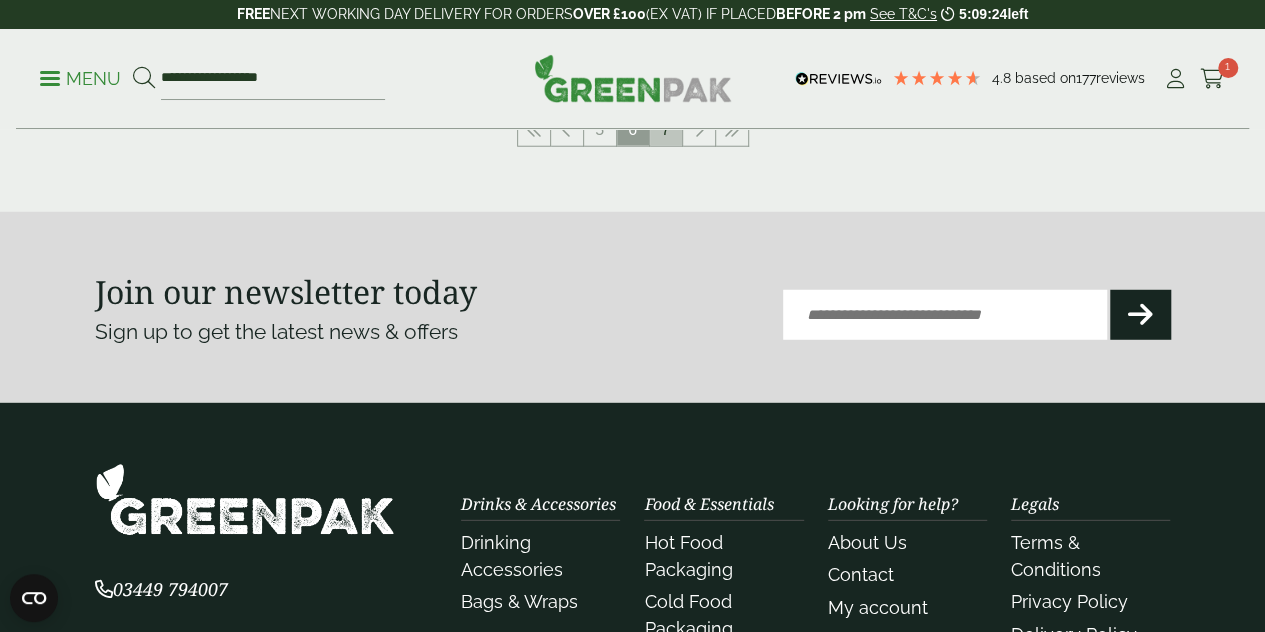 click on "7" at bounding box center [666, 130] 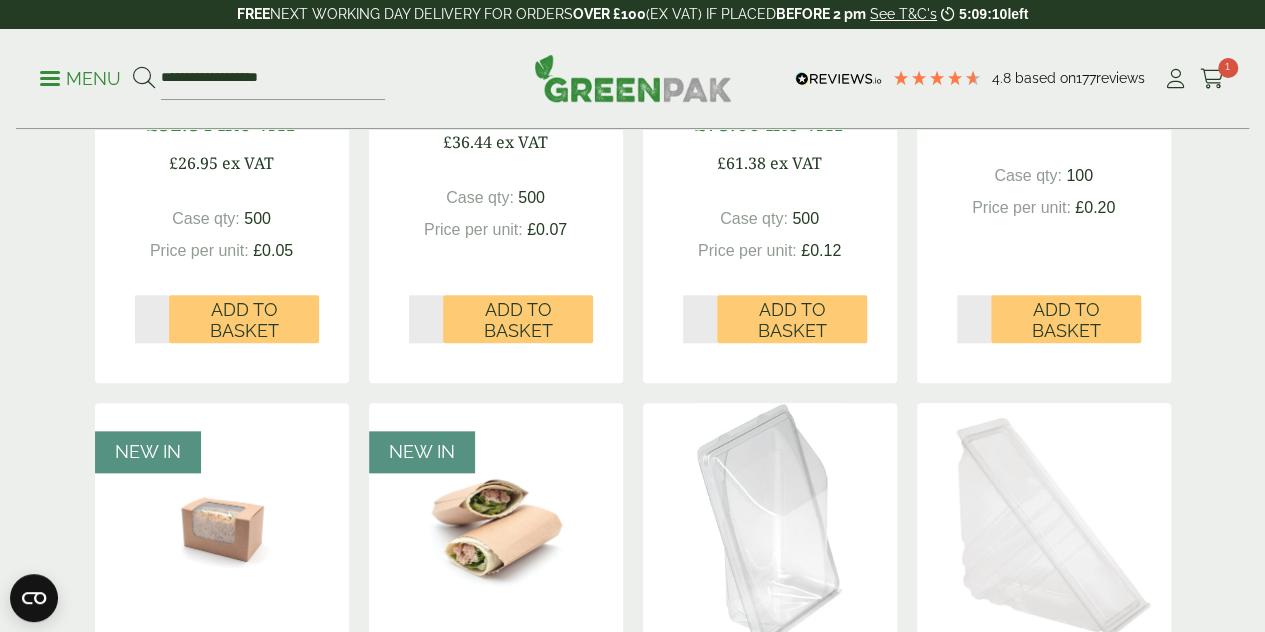 scroll, scrollTop: 1300, scrollLeft: 0, axis: vertical 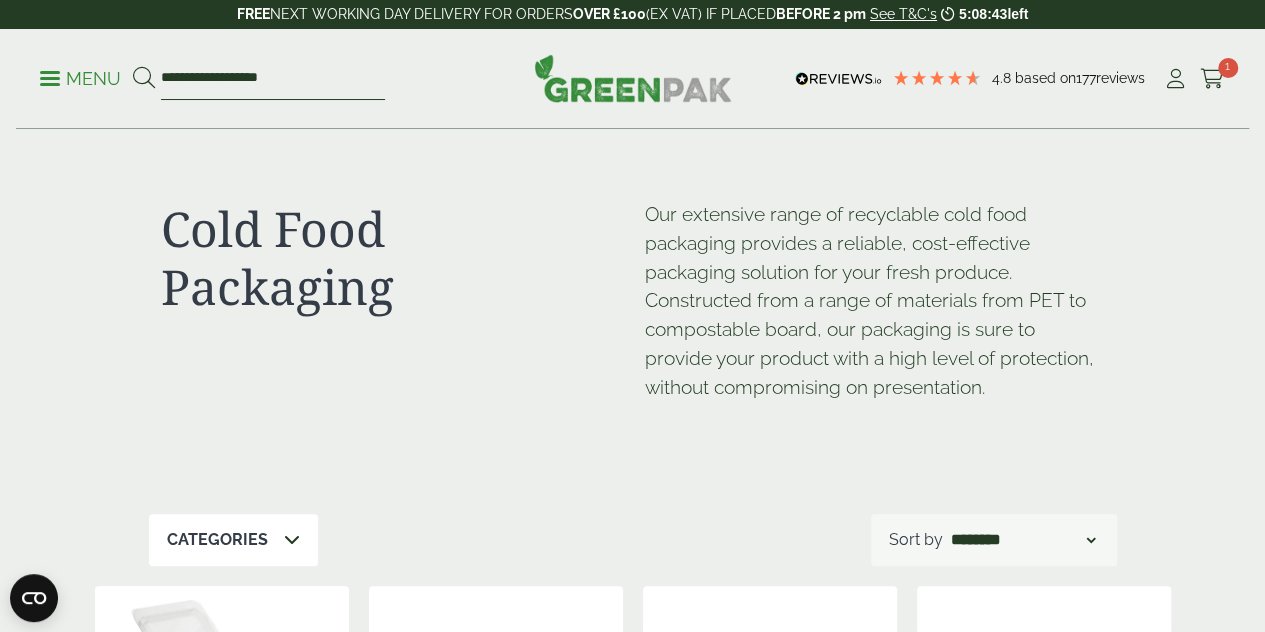 drag, startPoint x: 304, startPoint y: 85, endPoint x: 162, endPoint y: 86, distance: 142.00352 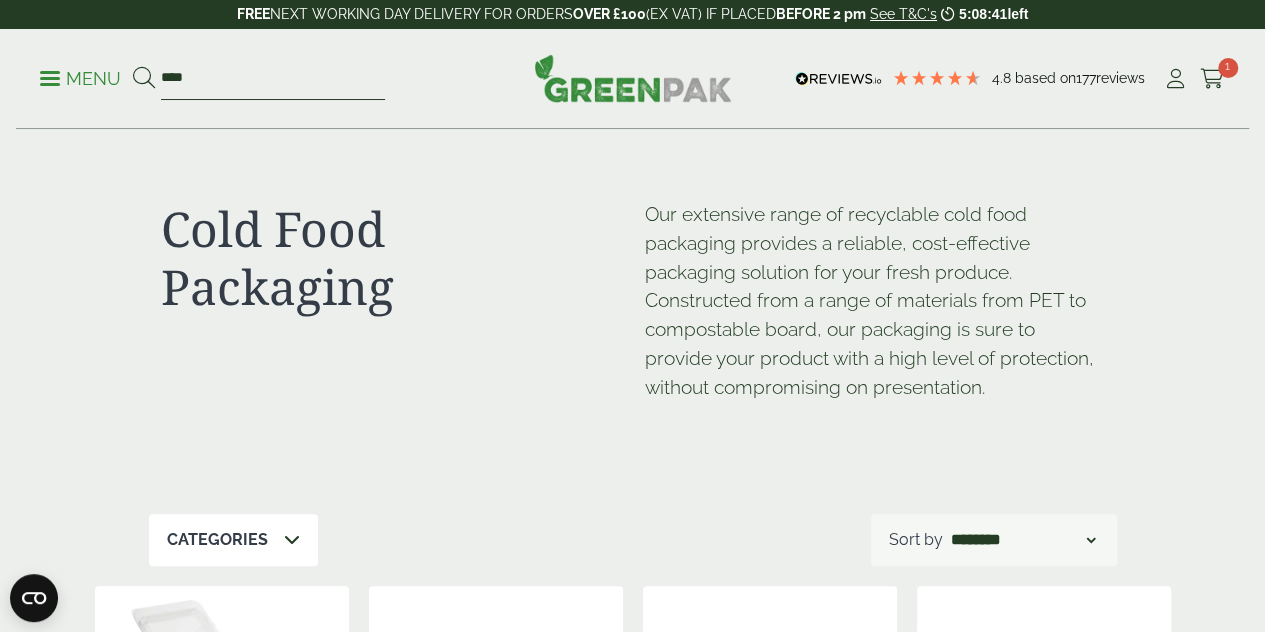 type on "****" 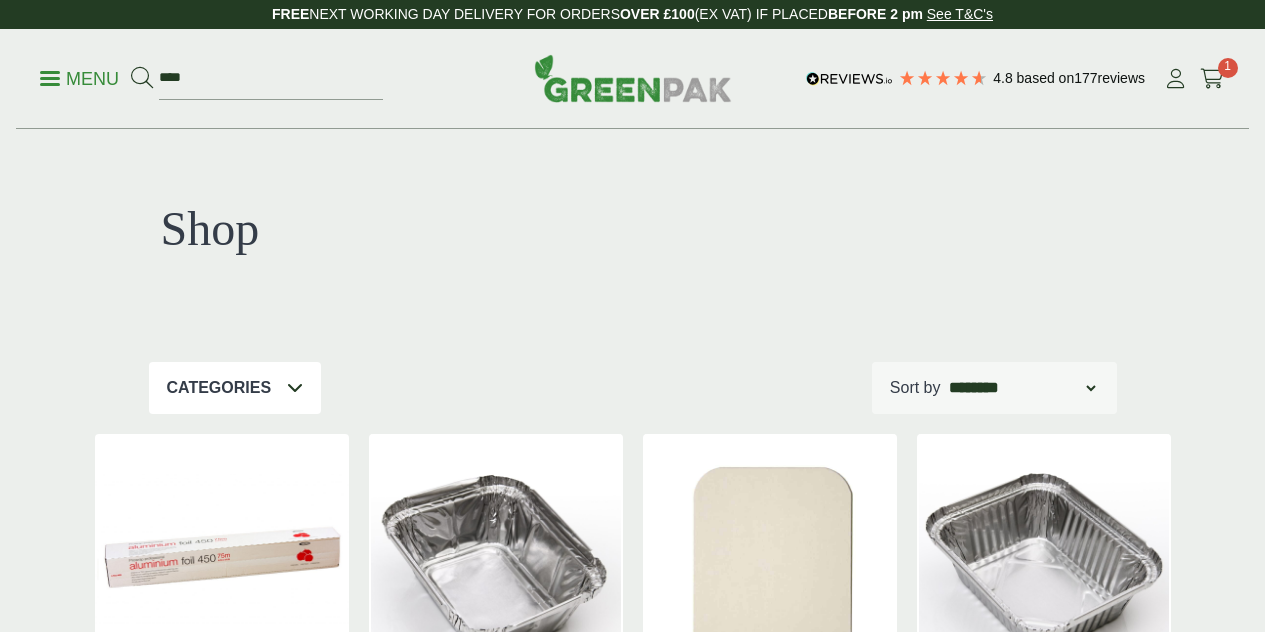 scroll, scrollTop: 0, scrollLeft: 0, axis: both 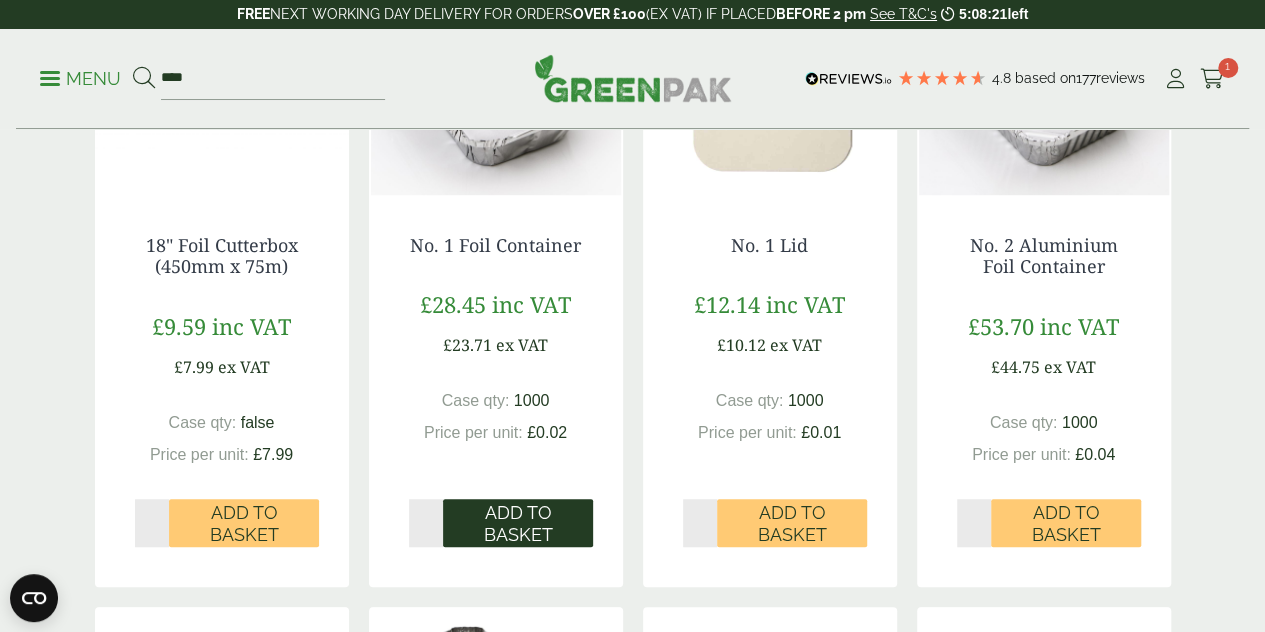 click on "Add to Basket" at bounding box center [518, 523] 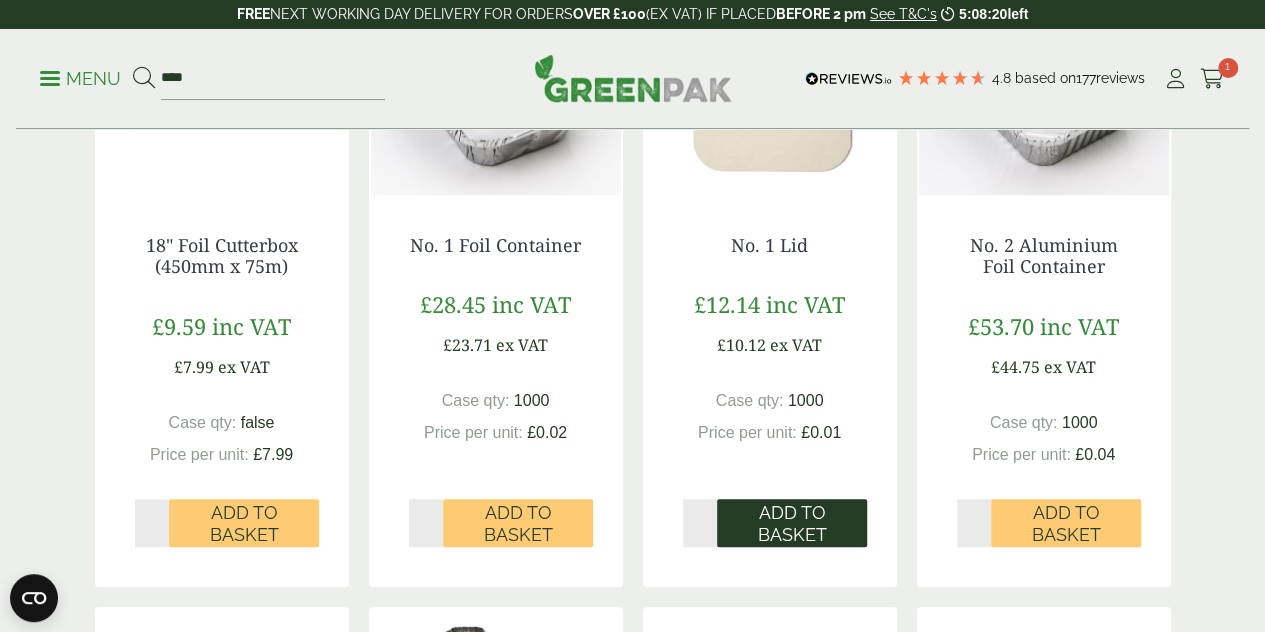 click on "Add to Basket" at bounding box center (792, 523) 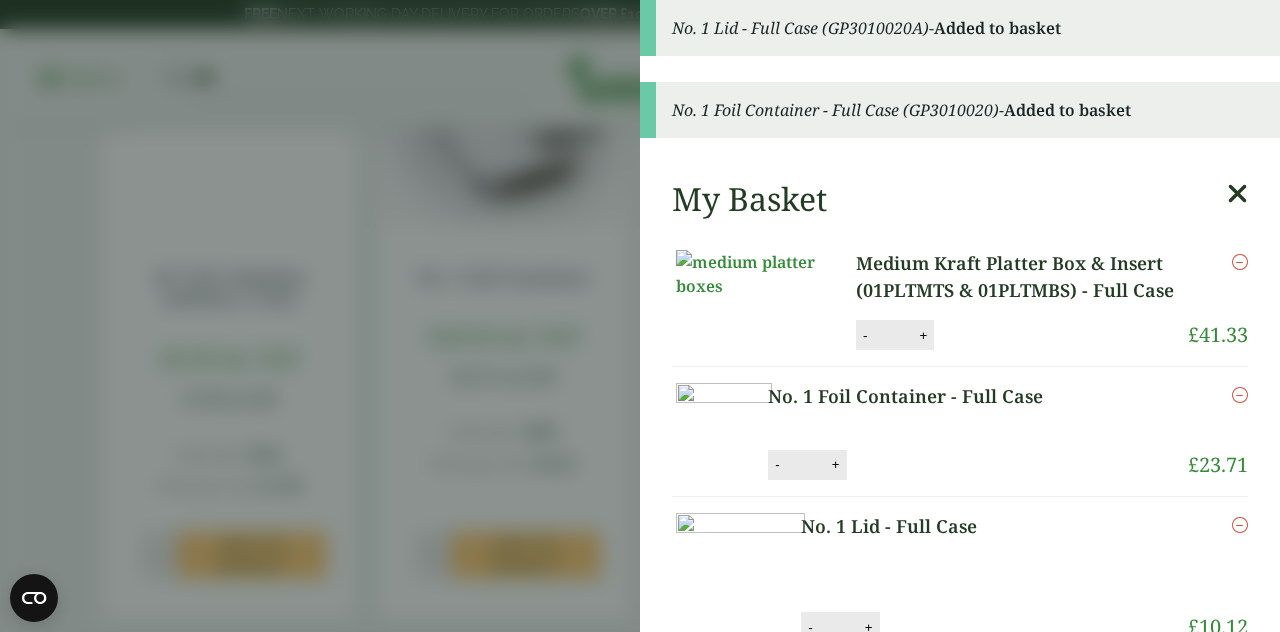scroll, scrollTop: 433, scrollLeft: 0, axis: vertical 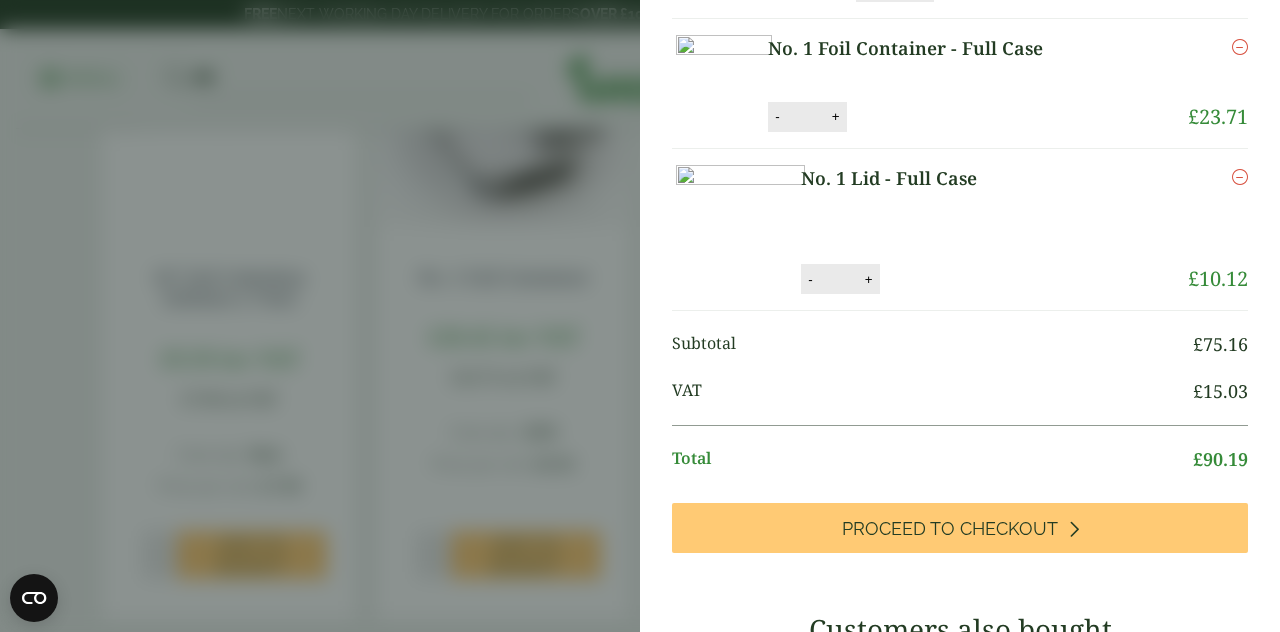 click on "No. 1 Lid - Full Case (GP3010020A)  -  Added to basket No. 1 Foil Container - Full Case (GP3010020)  -  Added to basket
My Basket
Medium Kraft Platter Box & Insert (01PLTMTS & 01PLTMBS) - Full Case
Medium Kraft Platter Box & Insert (01PLTMTS & 01PLTMBS) - Full Case quantity
- * +
Update
£ -" at bounding box center (640, 316) 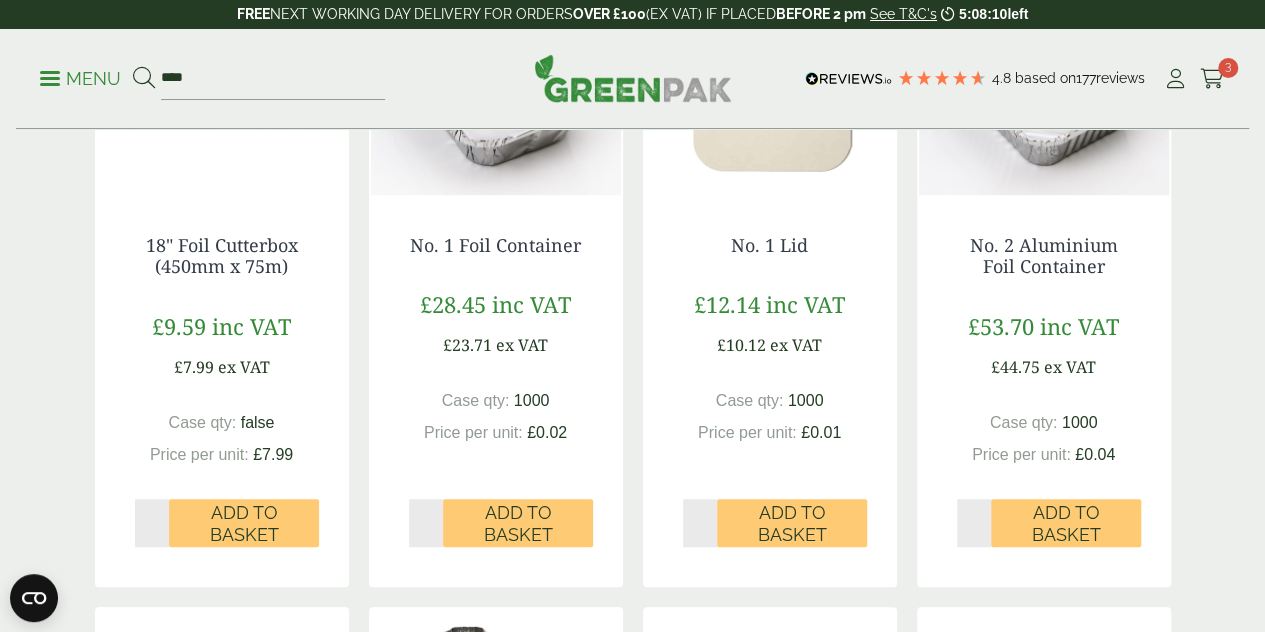 scroll, scrollTop: 184, scrollLeft: 0, axis: vertical 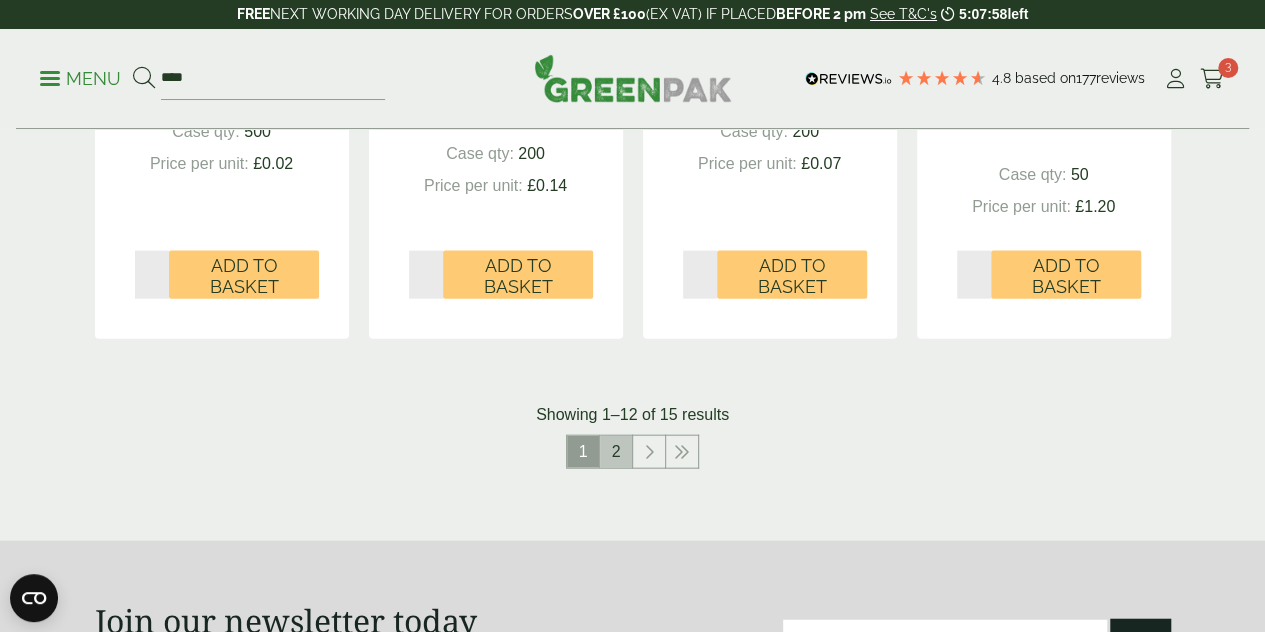 click on "2" at bounding box center [616, 452] 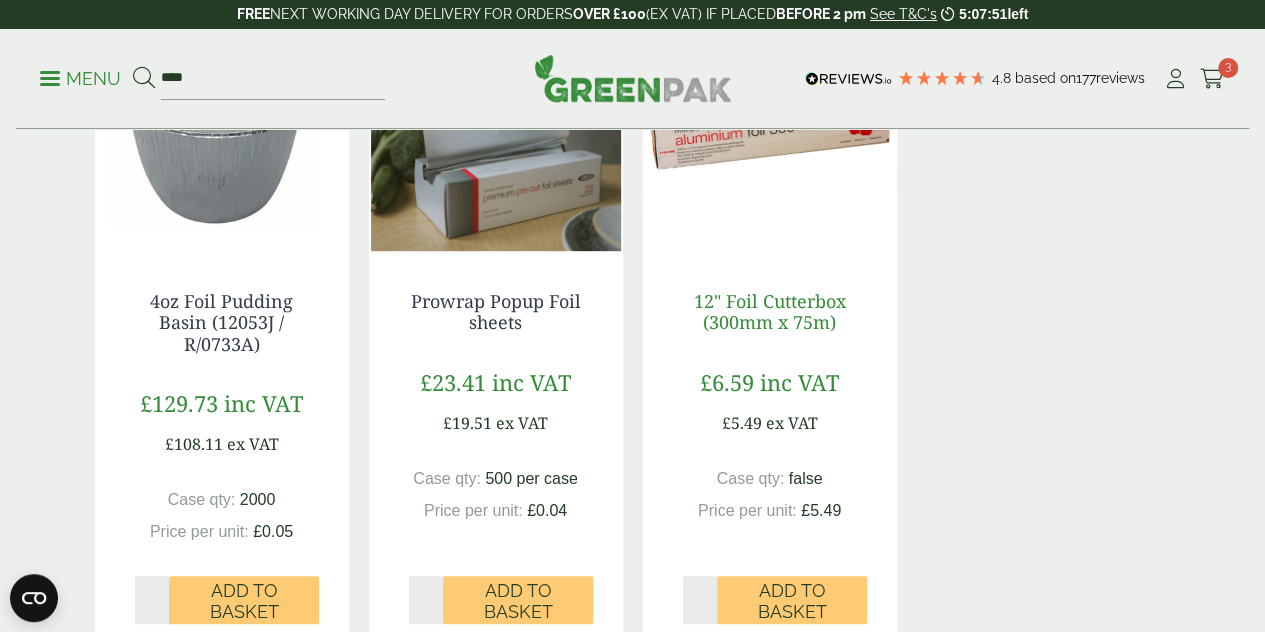 scroll, scrollTop: 866, scrollLeft: 0, axis: vertical 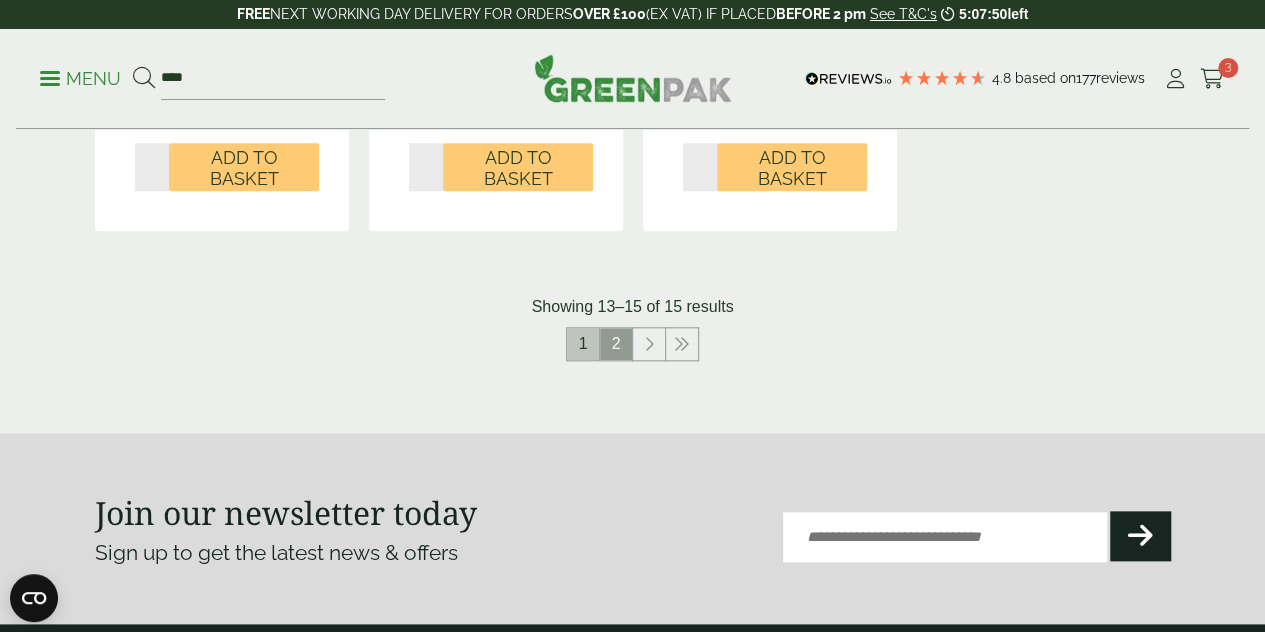 click on "1" at bounding box center [583, 344] 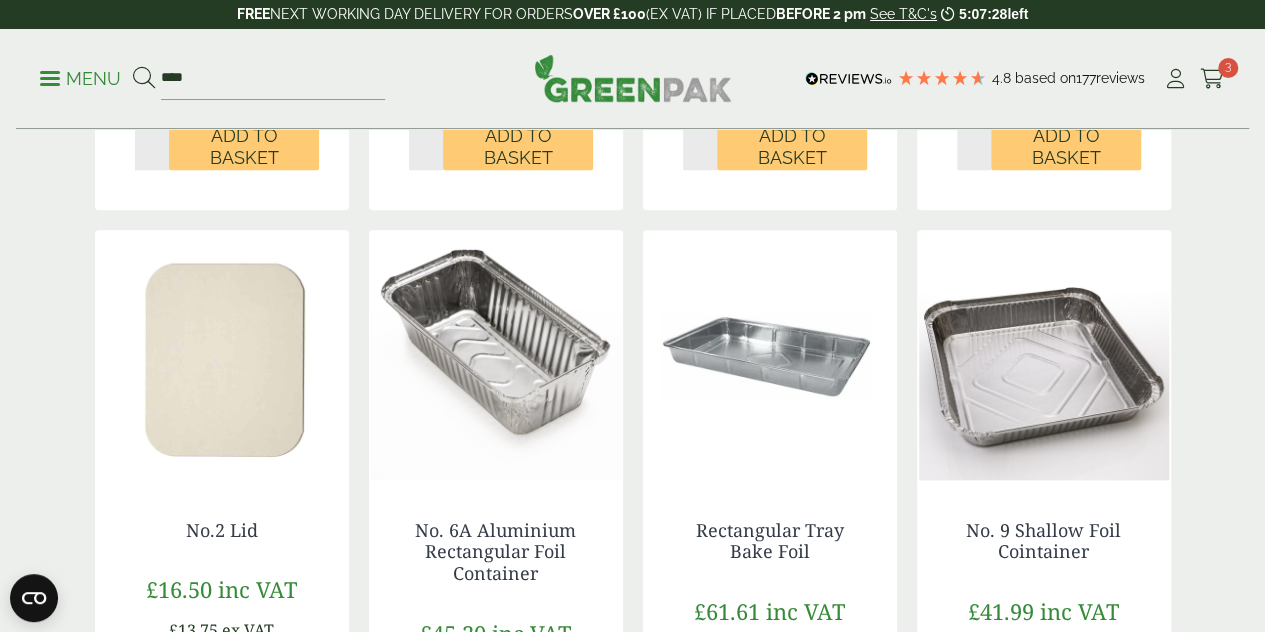 scroll, scrollTop: 1300, scrollLeft: 0, axis: vertical 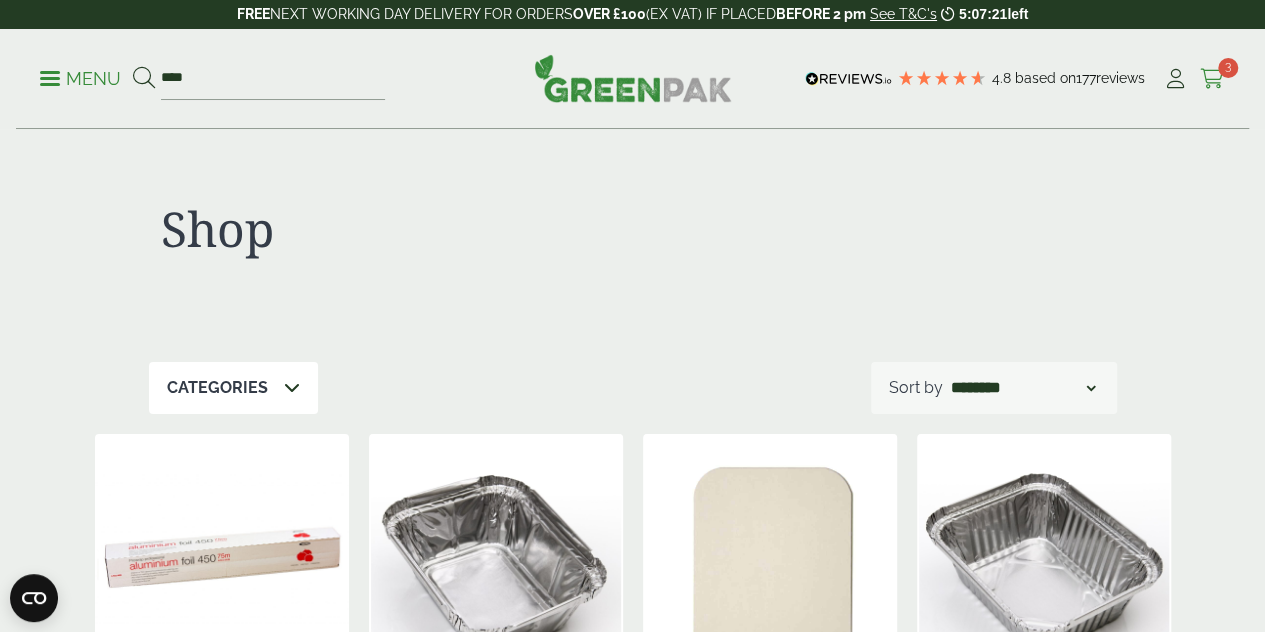 click at bounding box center (1212, 79) 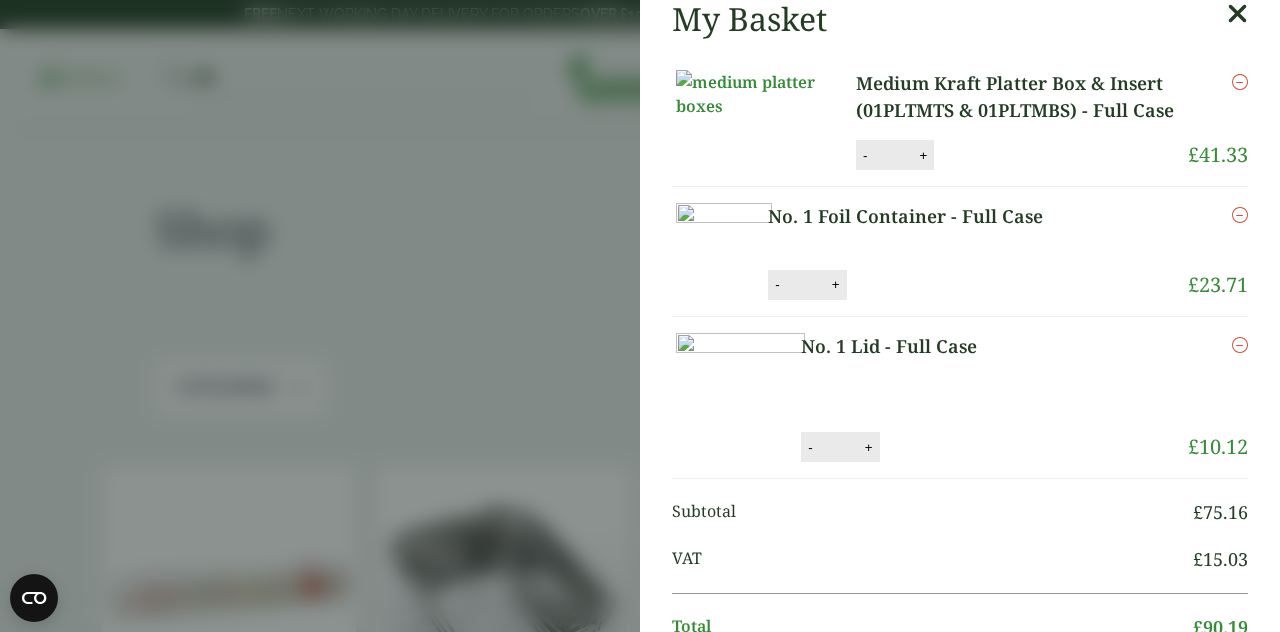 scroll, scrollTop: 0, scrollLeft: 0, axis: both 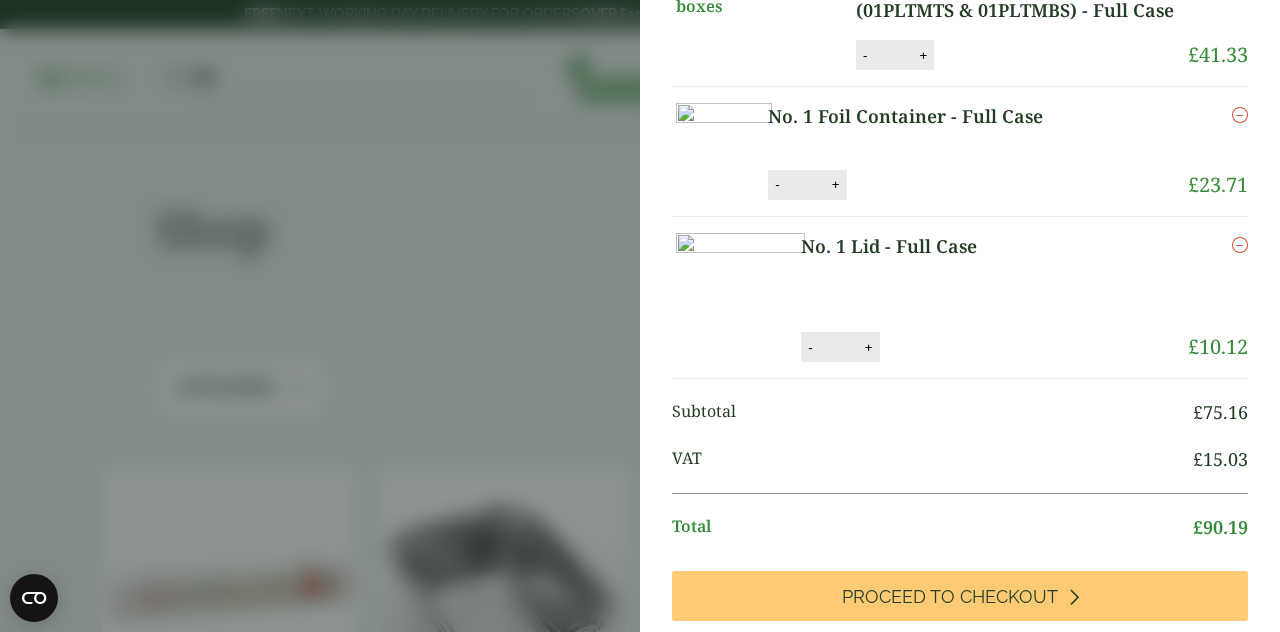 click on "My Basket
Medium Kraft Platter Box & Insert (01PLTMTS & 01PLTMBS) - Full Case
Medium Kraft Platter Box & Insert (01PLTMTS & 01PLTMBS) - Full Case quantity
- * +
Update
Remove
£ 41.33 -" at bounding box center [640, 316] 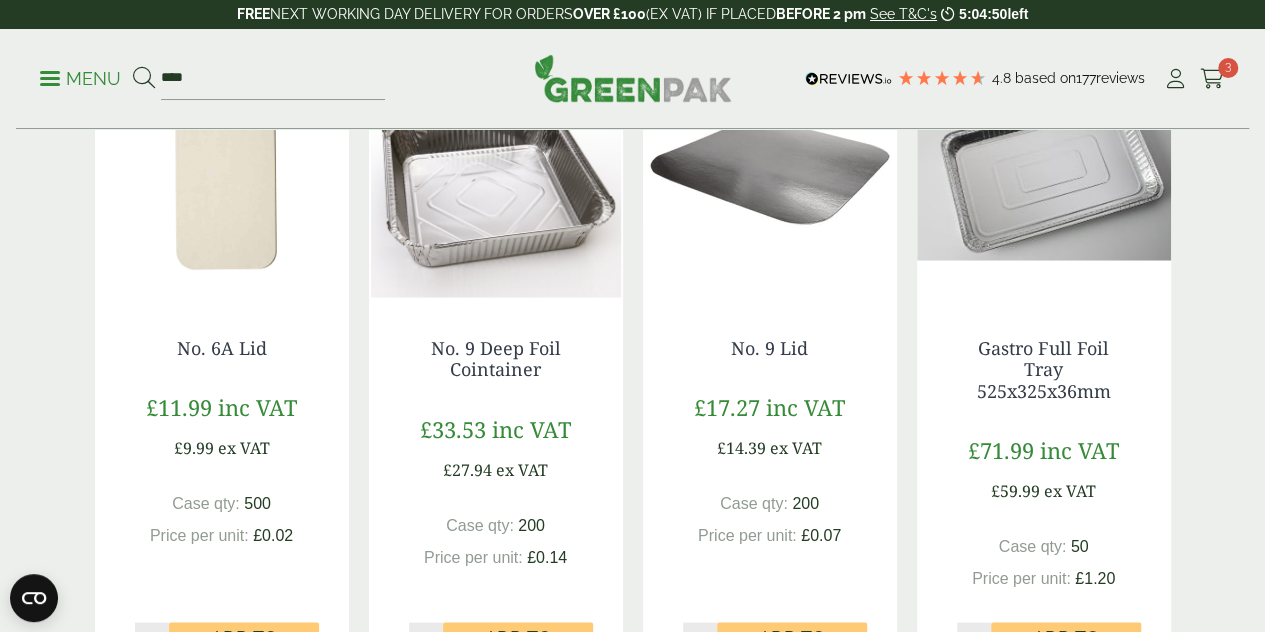 scroll, scrollTop: 2166, scrollLeft: 0, axis: vertical 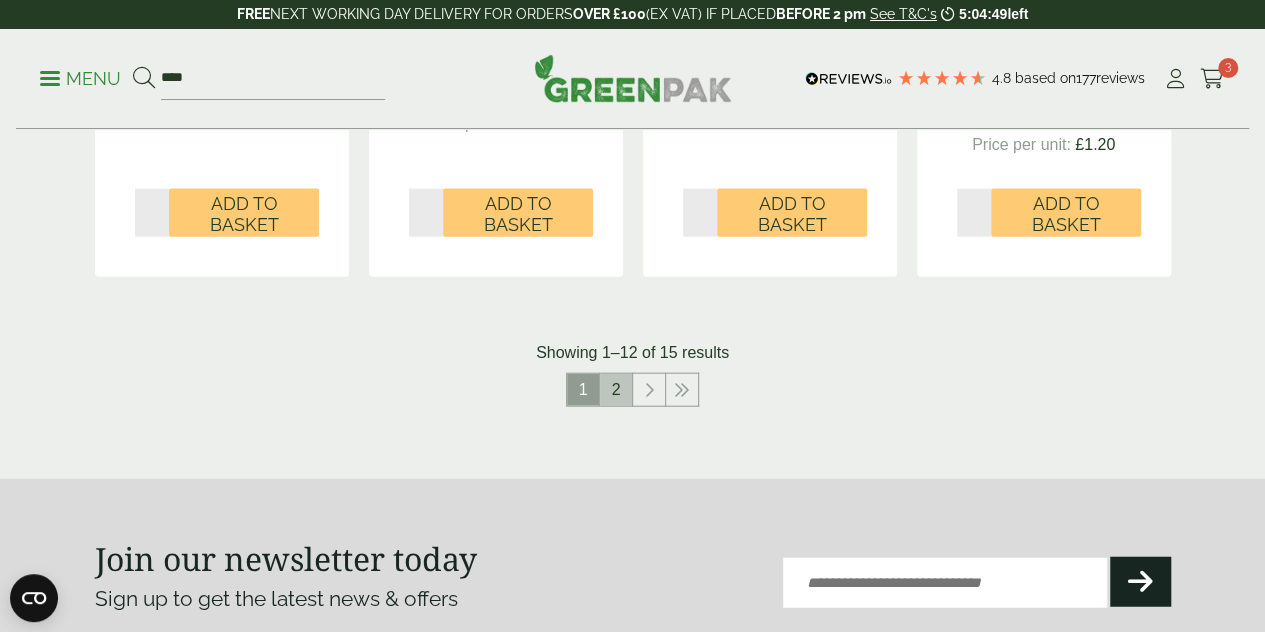 click on "2" at bounding box center [616, 390] 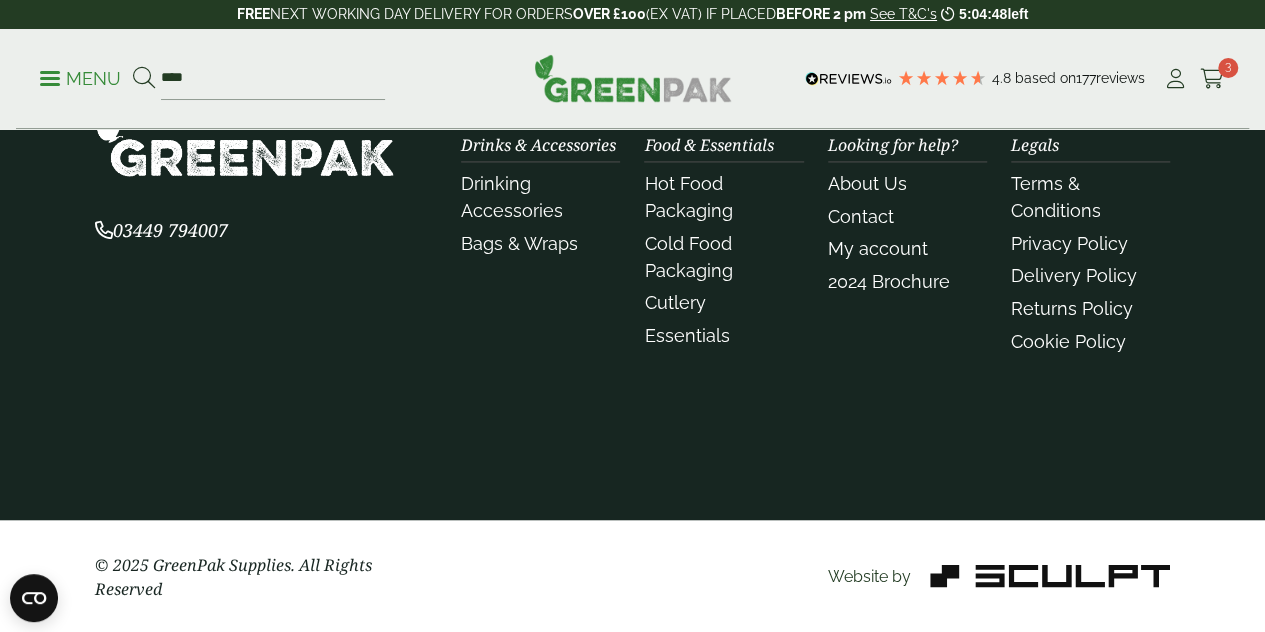 scroll, scrollTop: 1476, scrollLeft: 0, axis: vertical 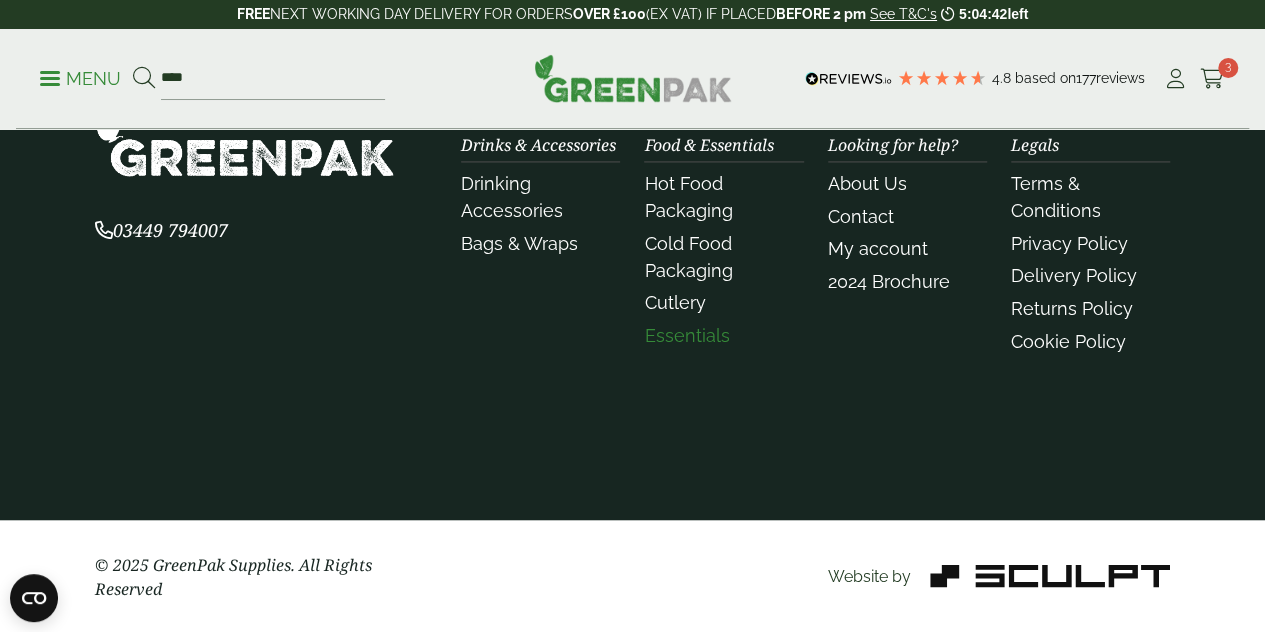 click on "Essentials" at bounding box center [686, 335] 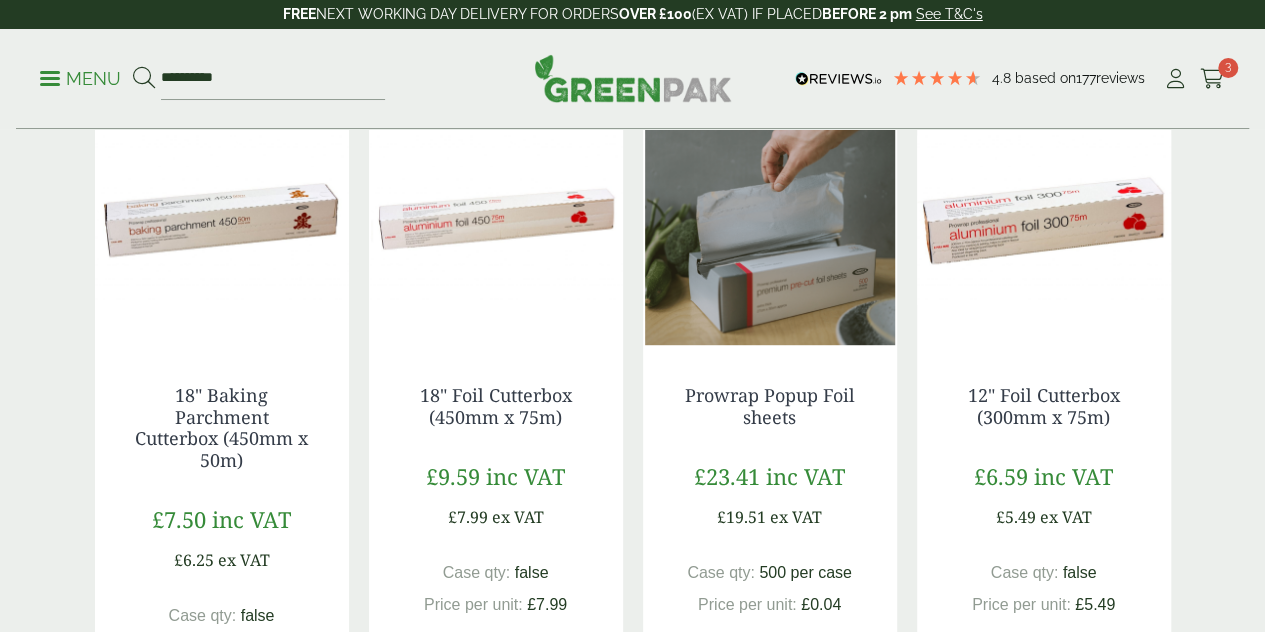 scroll, scrollTop: 433, scrollLeft: 0, axis: vertical 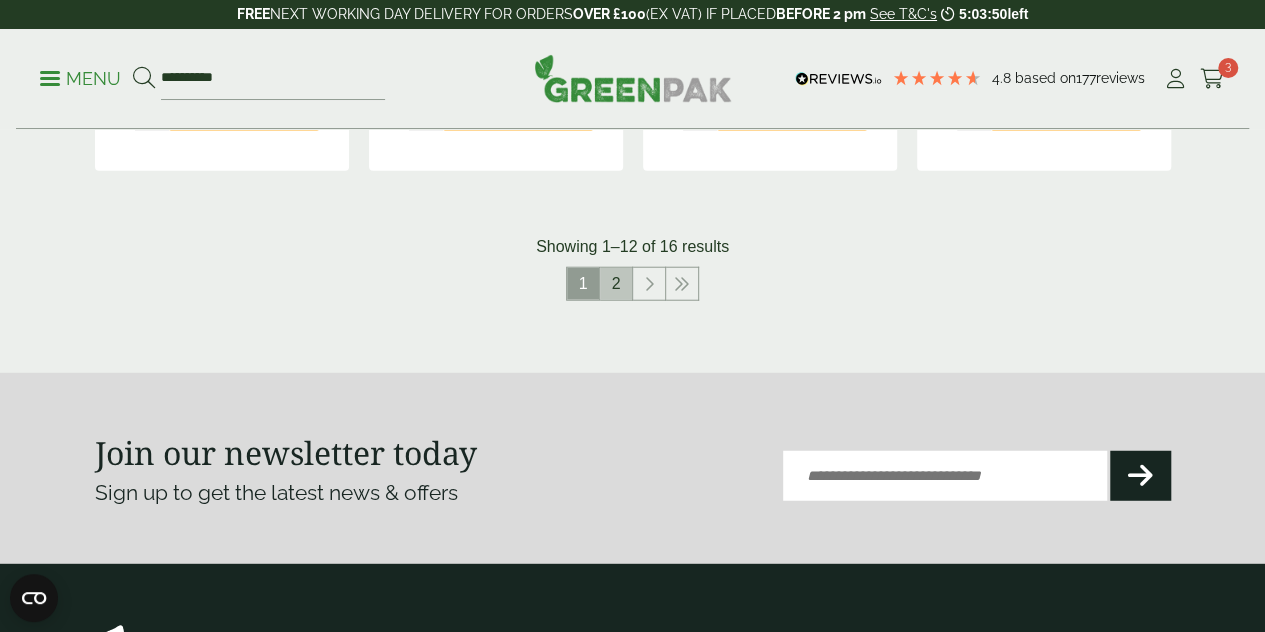 click on "2" at bounding box center (616, 284) 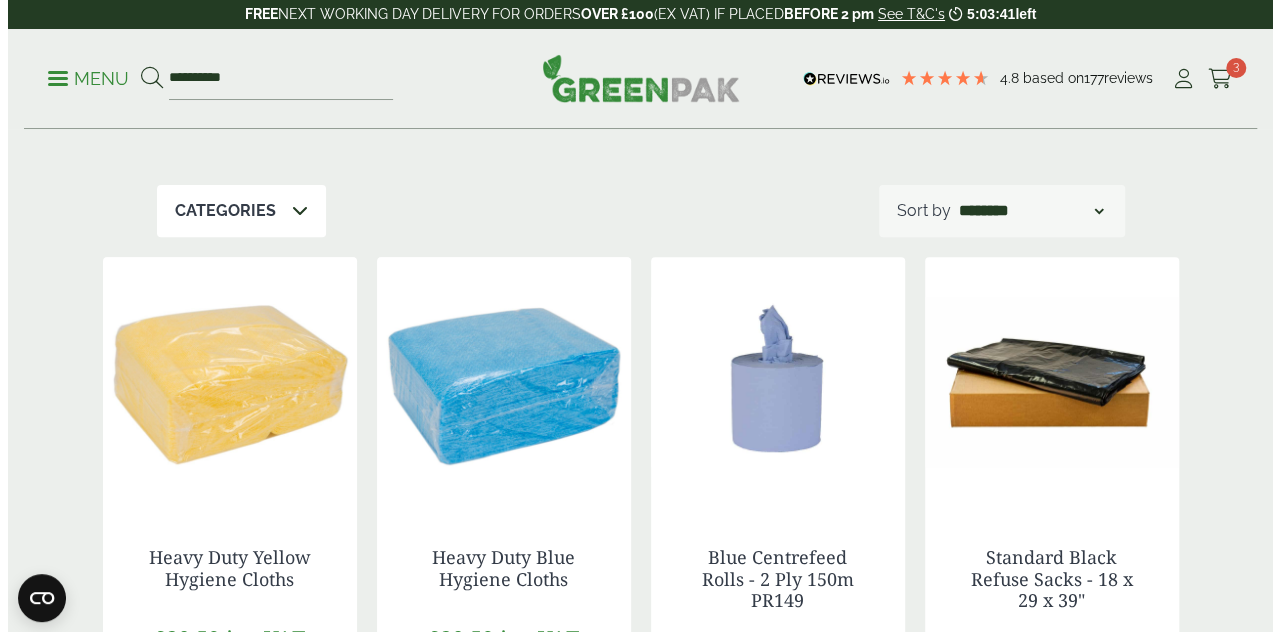 scroll, scrollTop: 0, scrollLeft: 0, axis: both 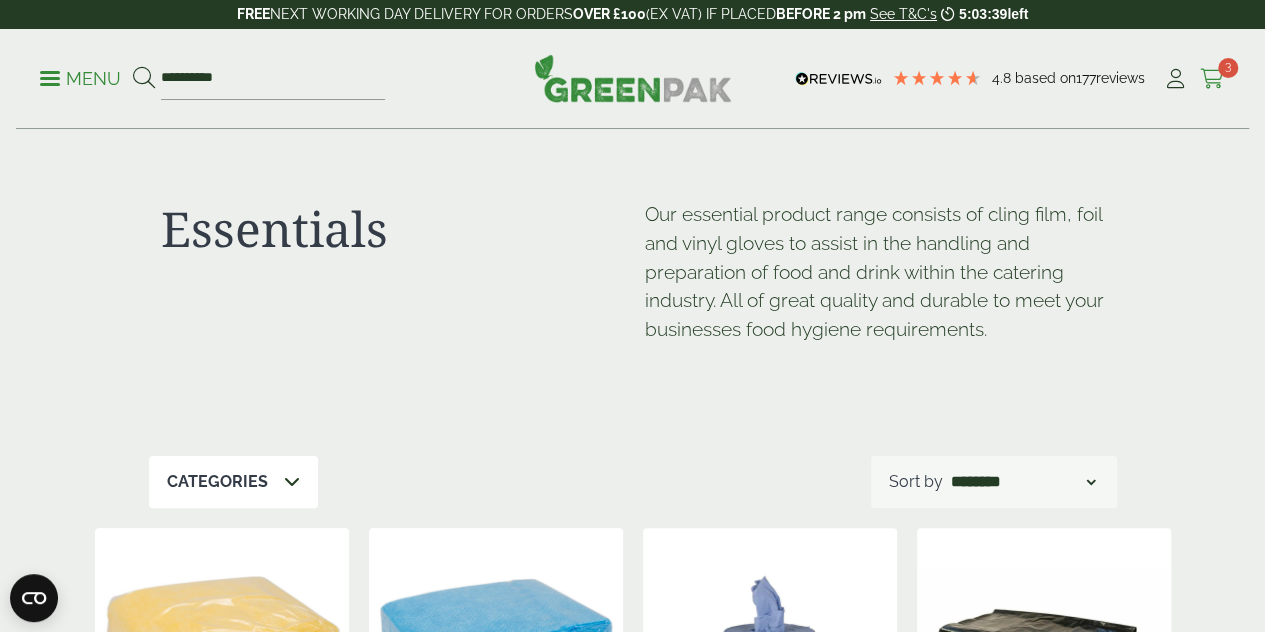click at bounding box center (1212, 79) 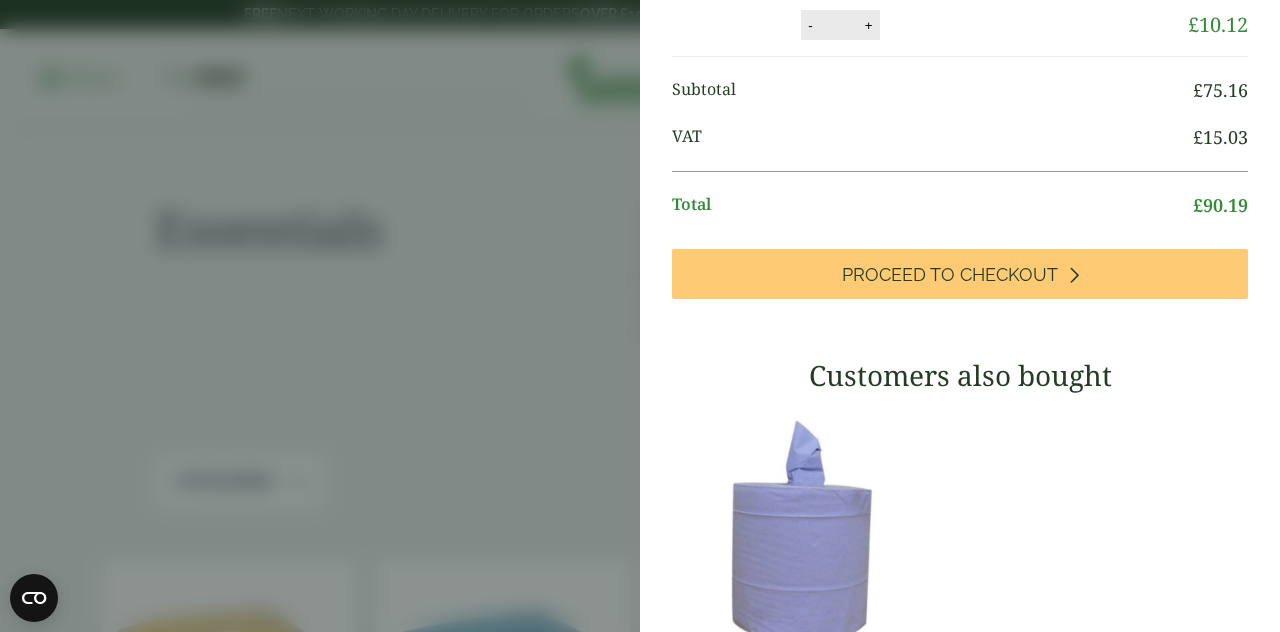 scroll, scrollTop: 444, scrollLeft: 0, axis: vertical 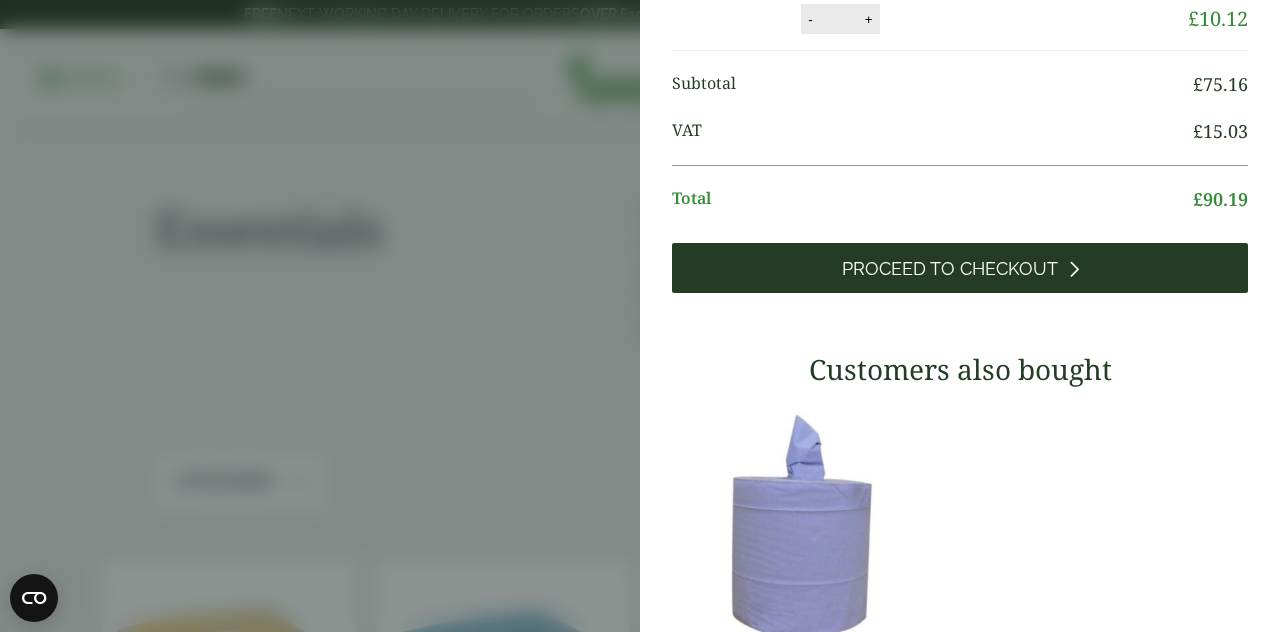 click on "Proceed to Checkout" at bounding box center (950, 269) 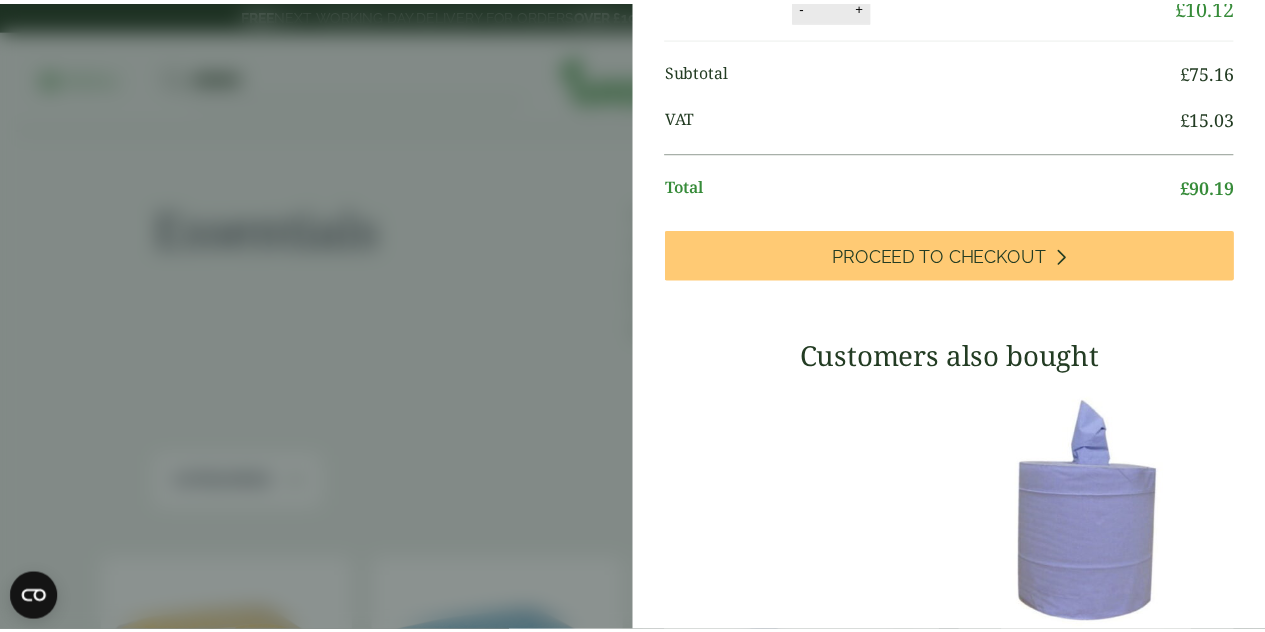 scroll, scrollTop: 0, scrollLeft: 0, axis: both 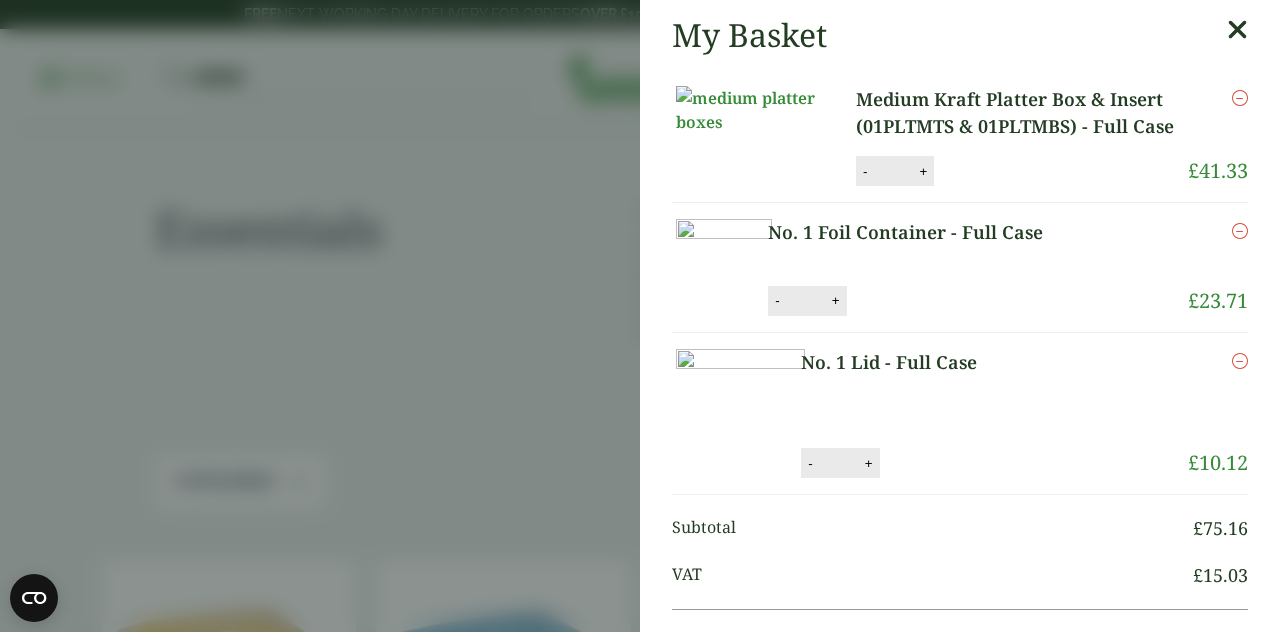 click on "My Basket
Medium Kraft Platter Box & Insert (01PLTMTS & 01PLTMBS) - Full Case
Medium Kraft Platter Box & Insert (01PLTMTS & 01PLTMBS) - Full Case quantity
- * +
Update
Remove
£ 41.33 -" at bounding box center (640, 316) 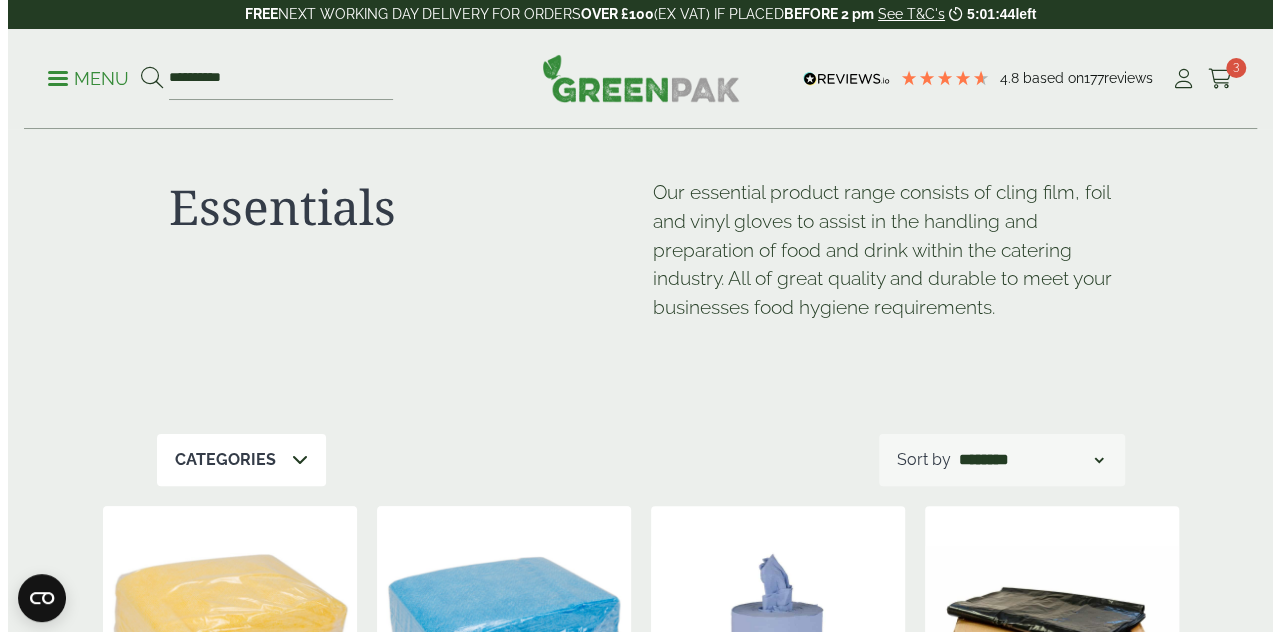 scroll, scrollTop: 0, scrollLeft: 0, axis: both 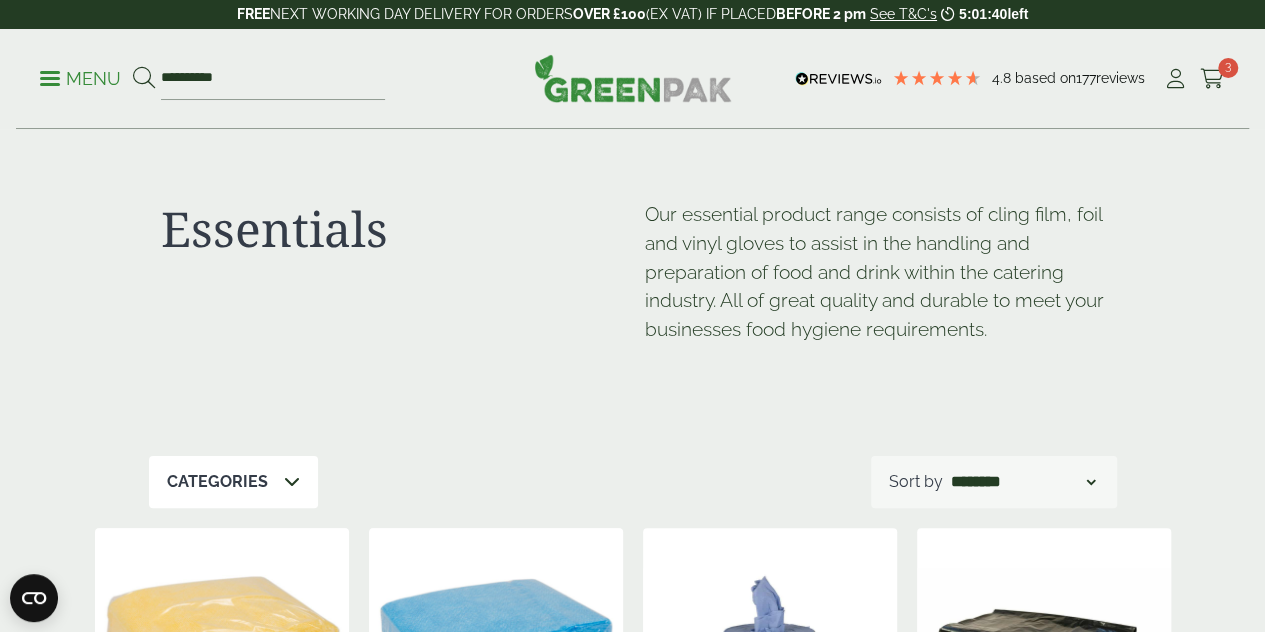 click on "Menu" at bounding box center (80, 79) 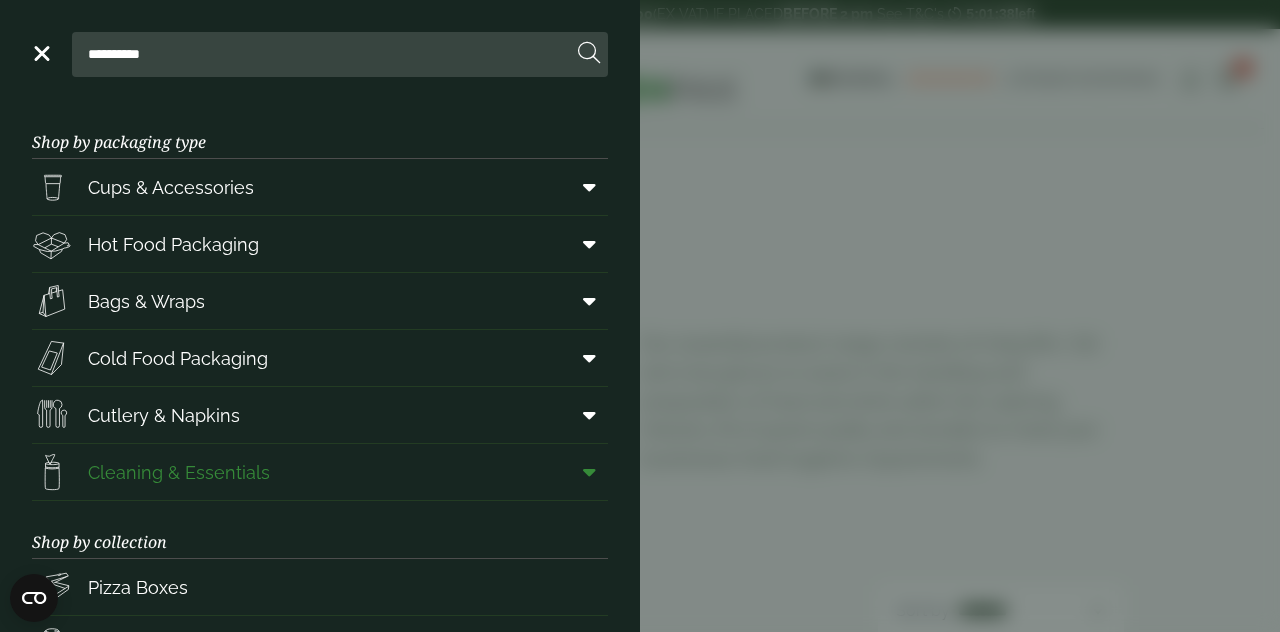 click on "Cleaning & Essentials" at bounding box center [179, 472] 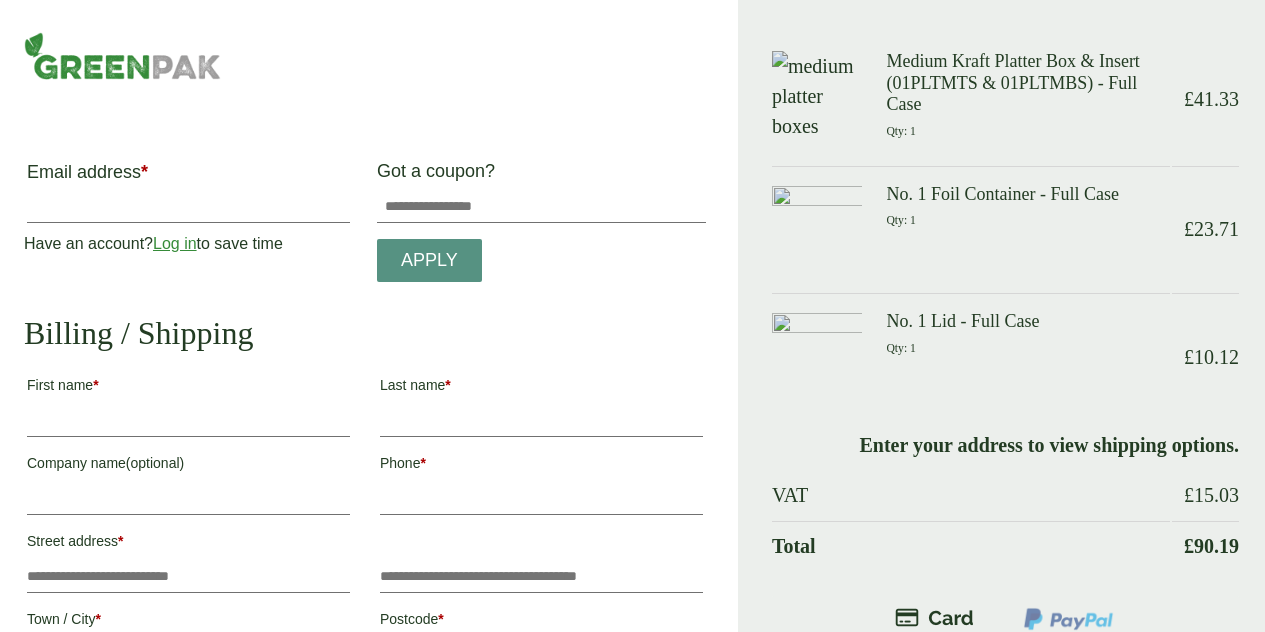 scroll, scrollTop: 0, scrollLeft: 0, axis: both 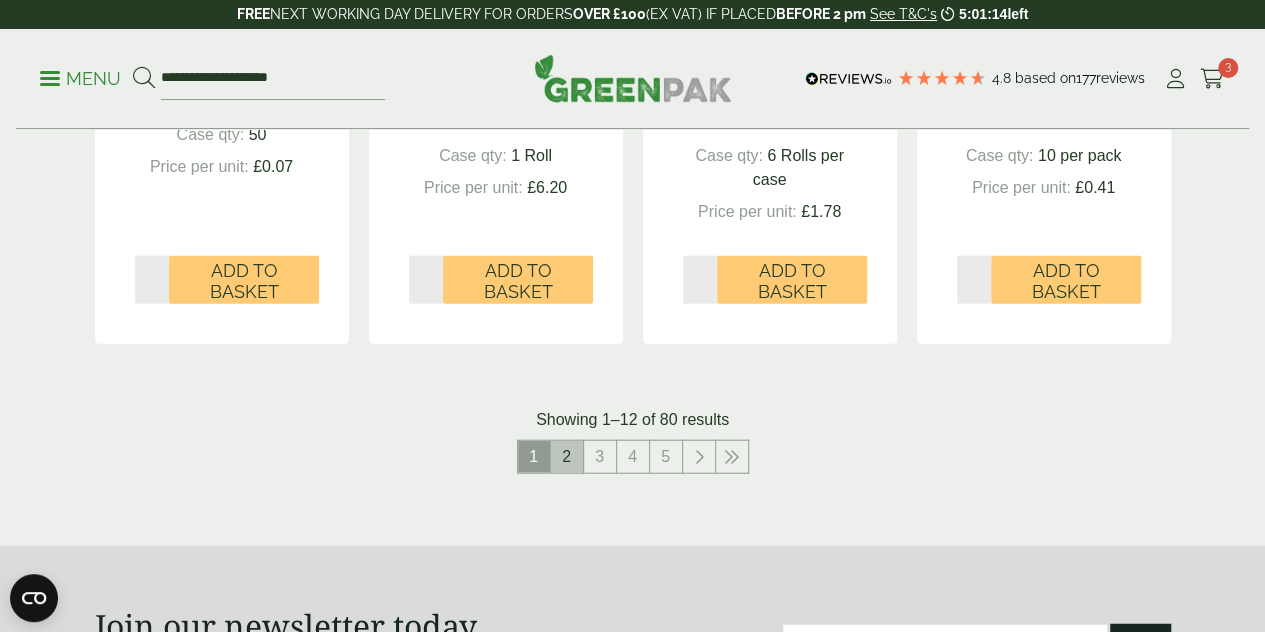 click on "2" at bounding box center (567, 457) 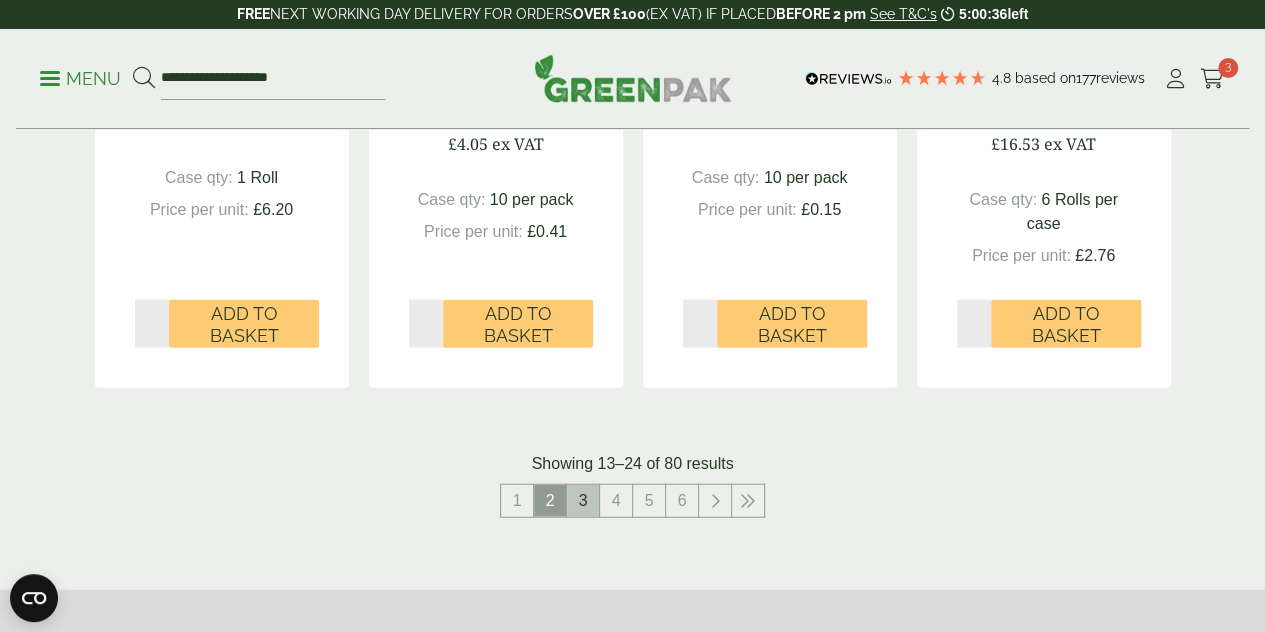click on "3" at bounding box center (583, 501) 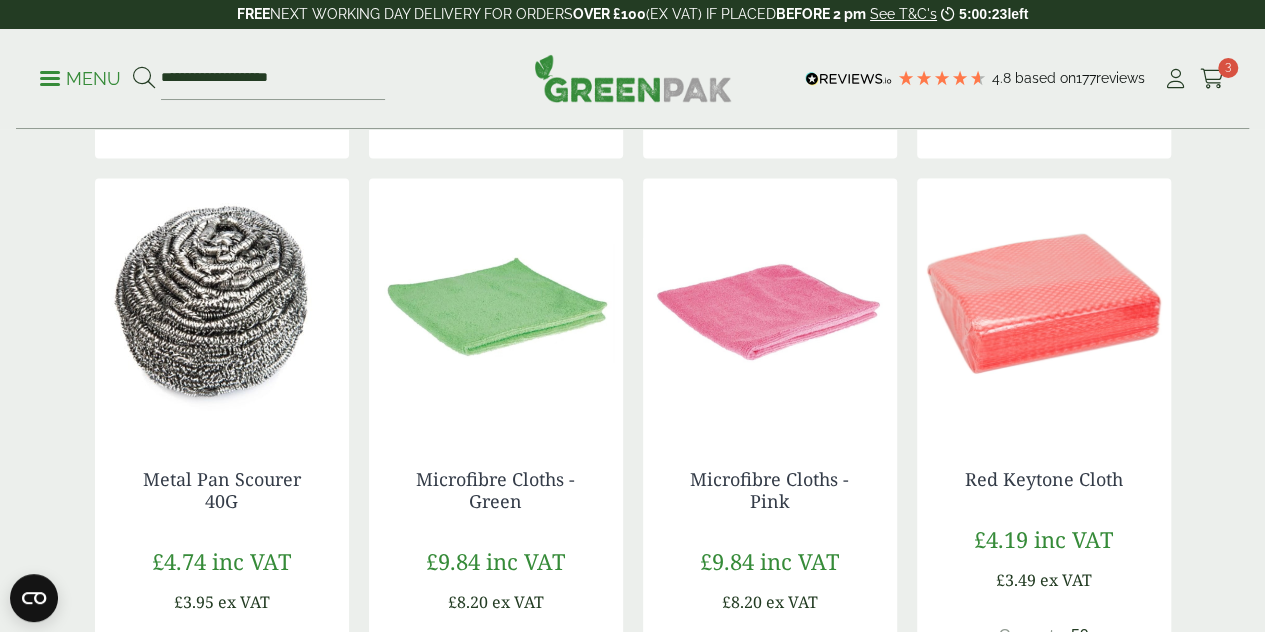 scroll, scrollTop: 2183, scrollLeft: 0, axis: vertical 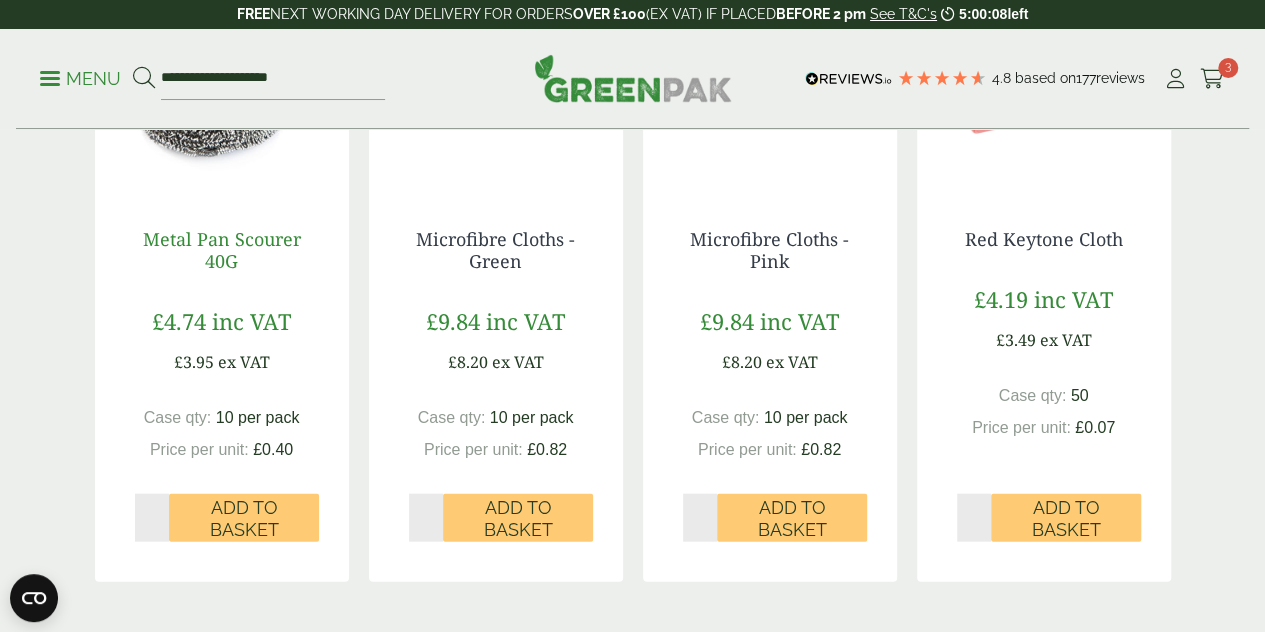 click on "Metal Pan Scourer  40G" at bounding box center [222, 250] 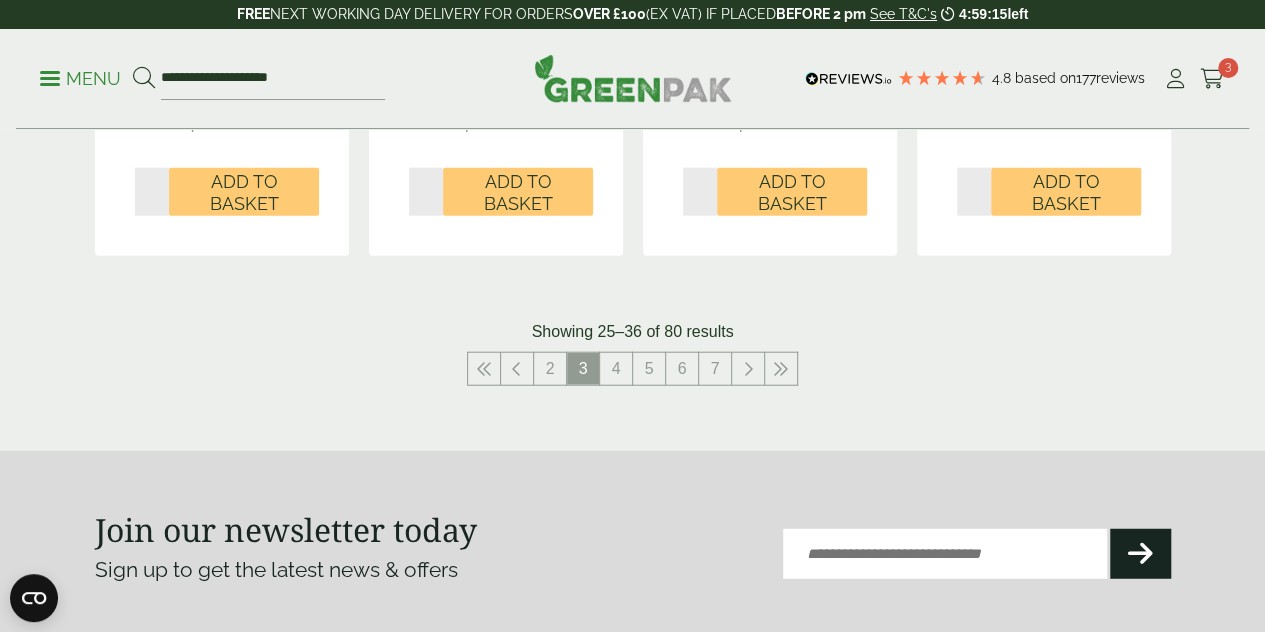 scroll, scrollTop: 2323, scrollLeft: 0, axis: vertical 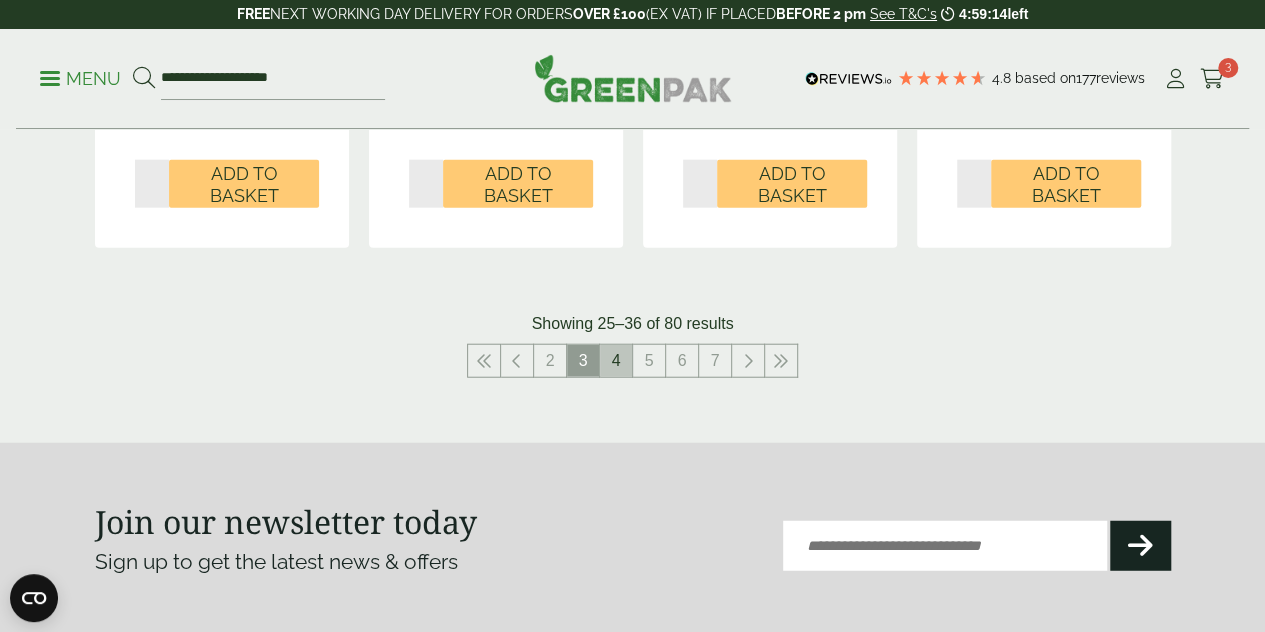 click on "4" at bounding box center [616, 361] 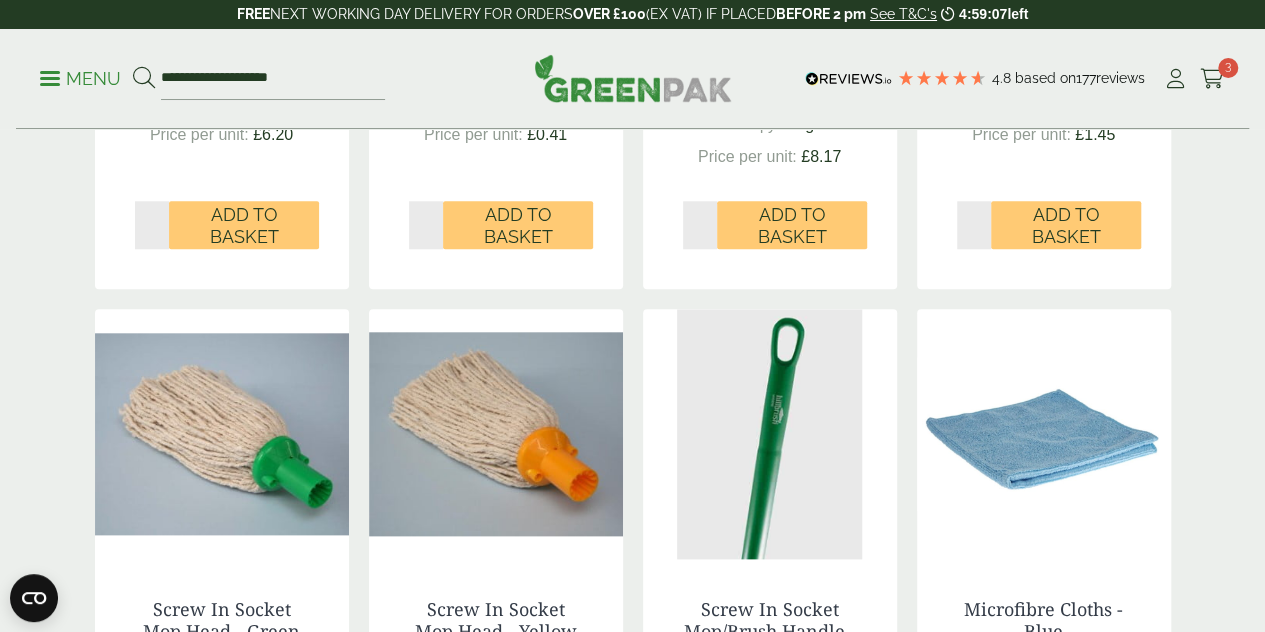 scroll, scrollTop: 433, scrollLeft: 0, axis: vertical 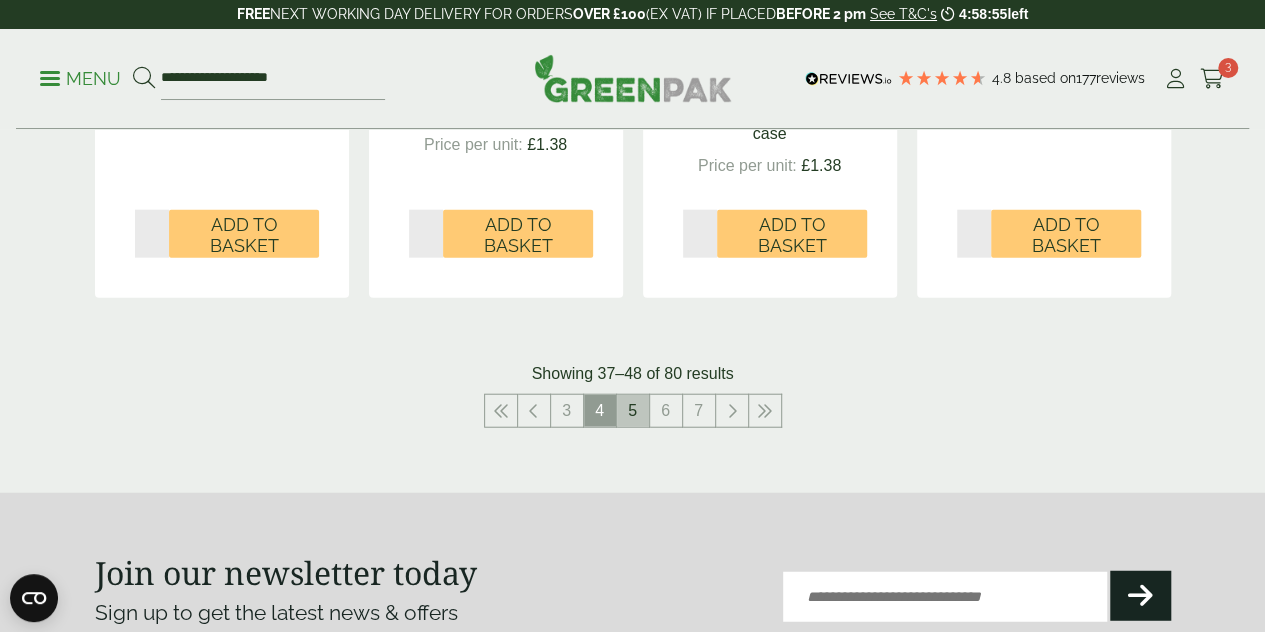 click on "5" at bounding box center [633, 411] 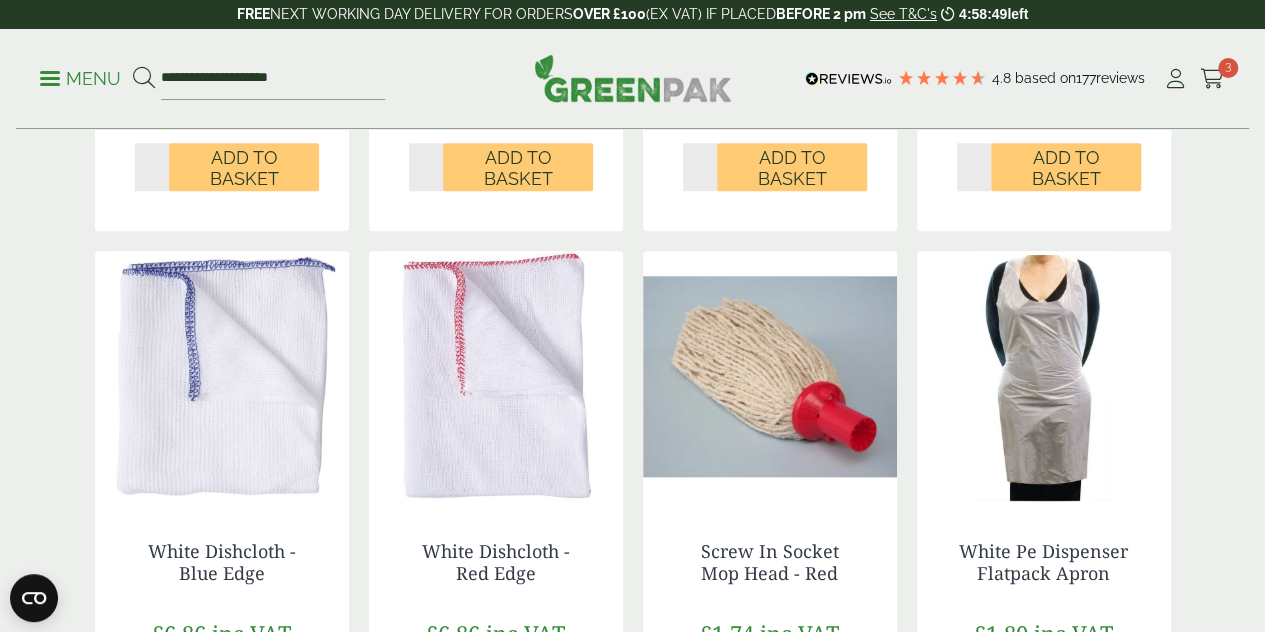 scroll, scrollTop: 890, scrollLeft: 0, axis: vertical 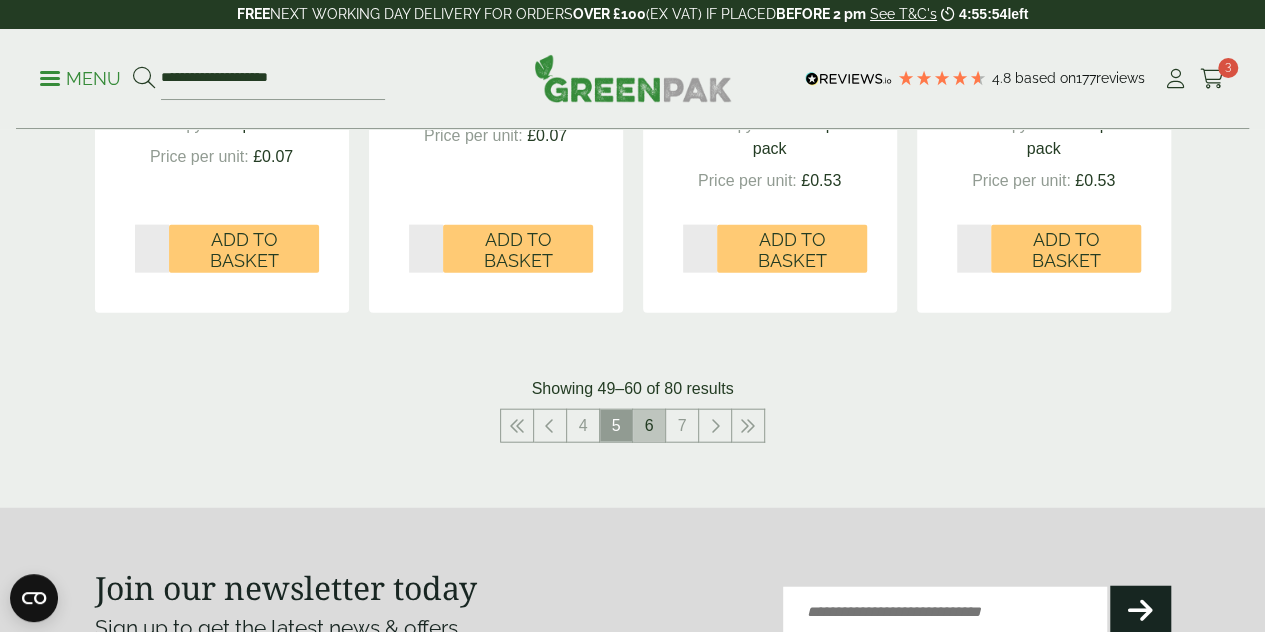 click on "6" at bounding box center [649, 426] 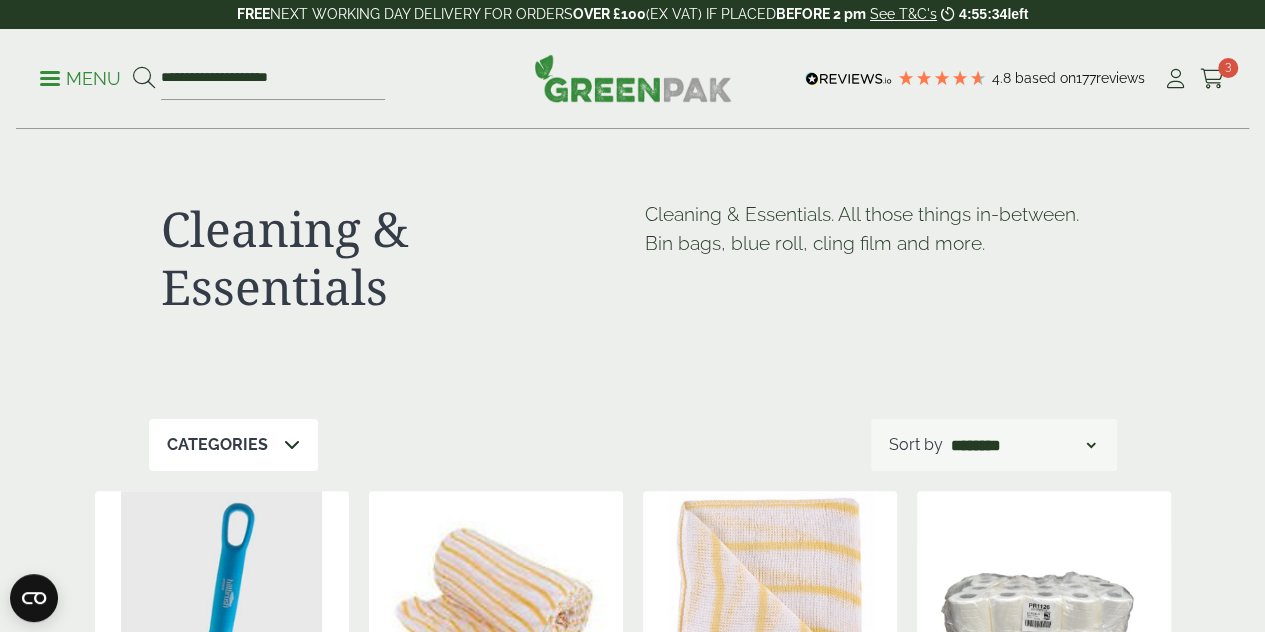 scroll, scrollTop: 433, scrollLeft: 0, axis: vertical 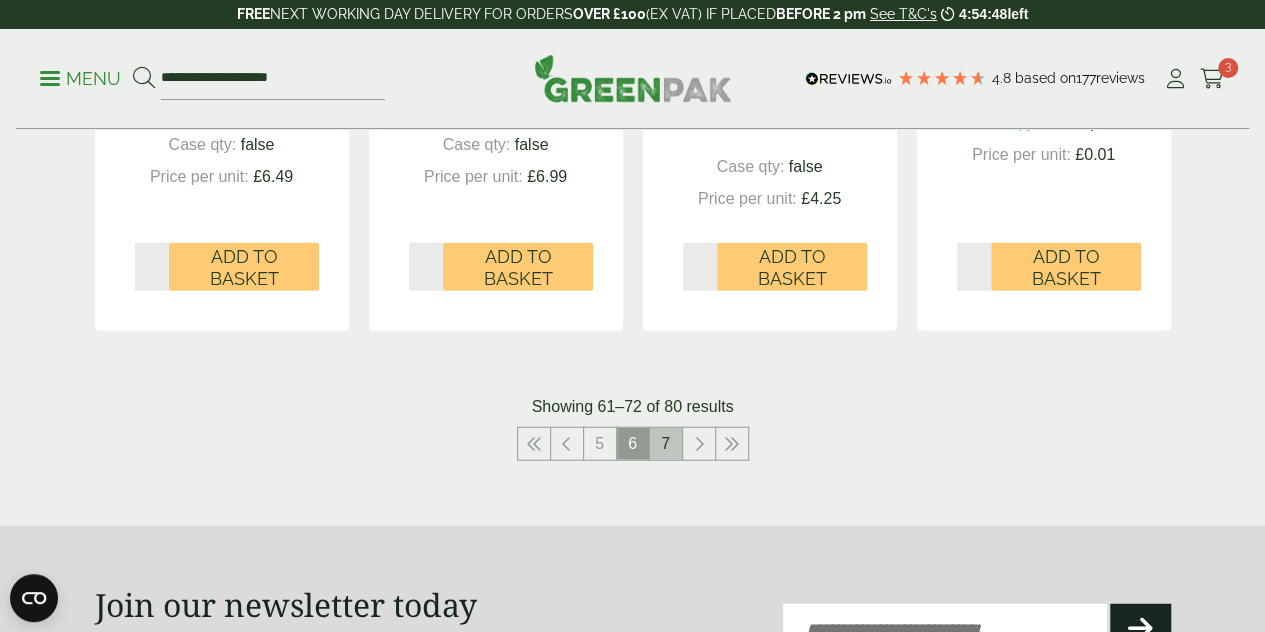 click on "7" at bounding box center [666, 444] 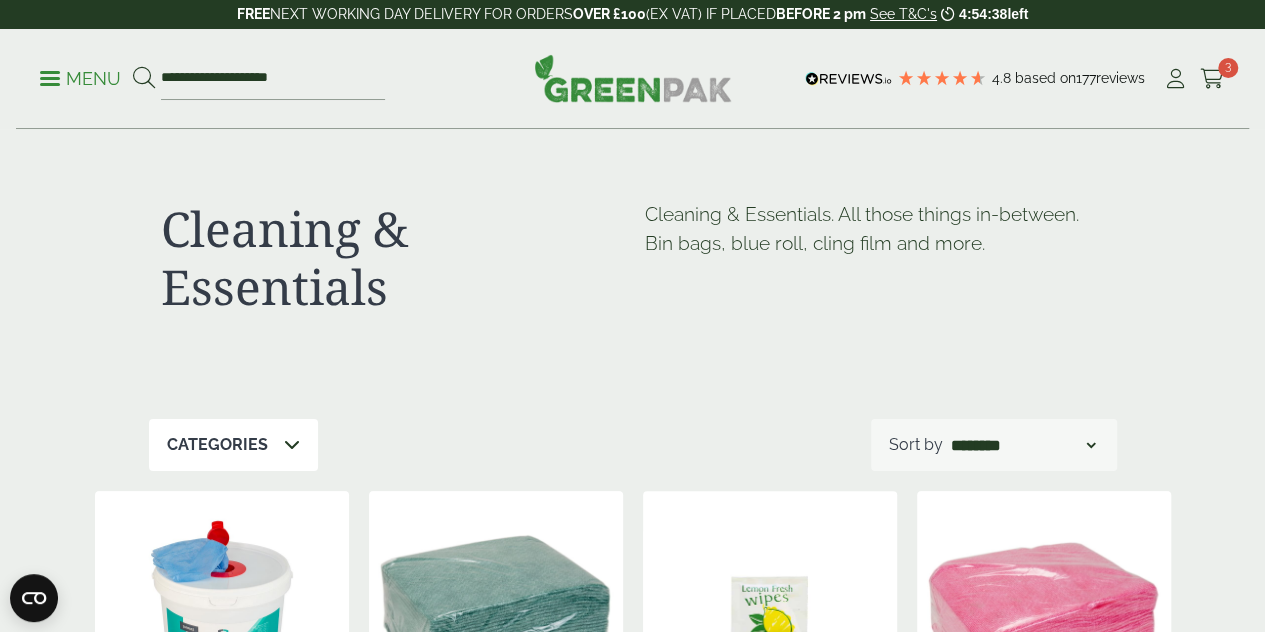 scroll, scrollTop: 433, scrollLeft: 0, axis: vertical 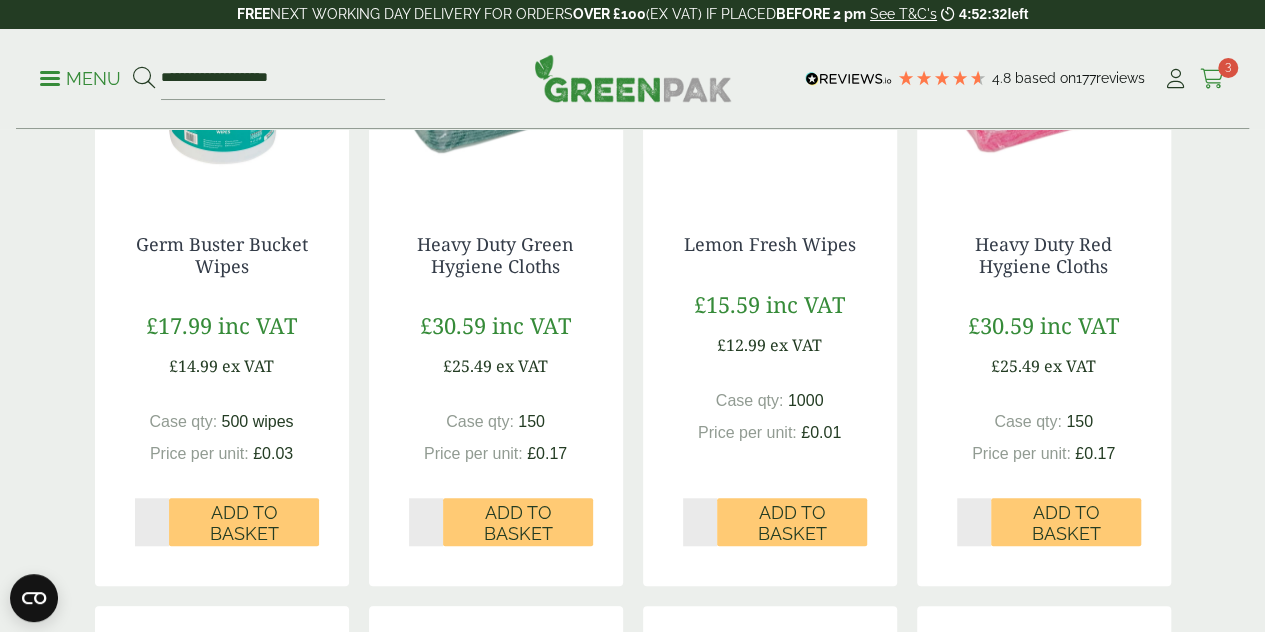 click at bounding box center [1212, 79] 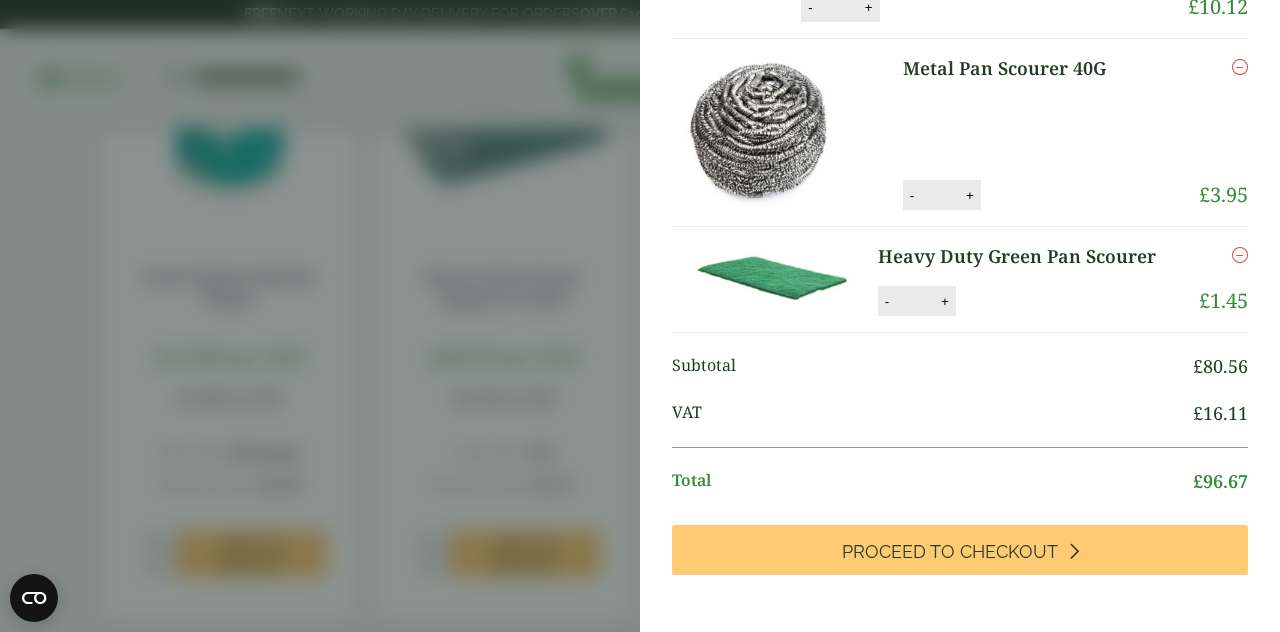 scroll, scrollTop: 474, scrollLeft: 0, axis: vertical 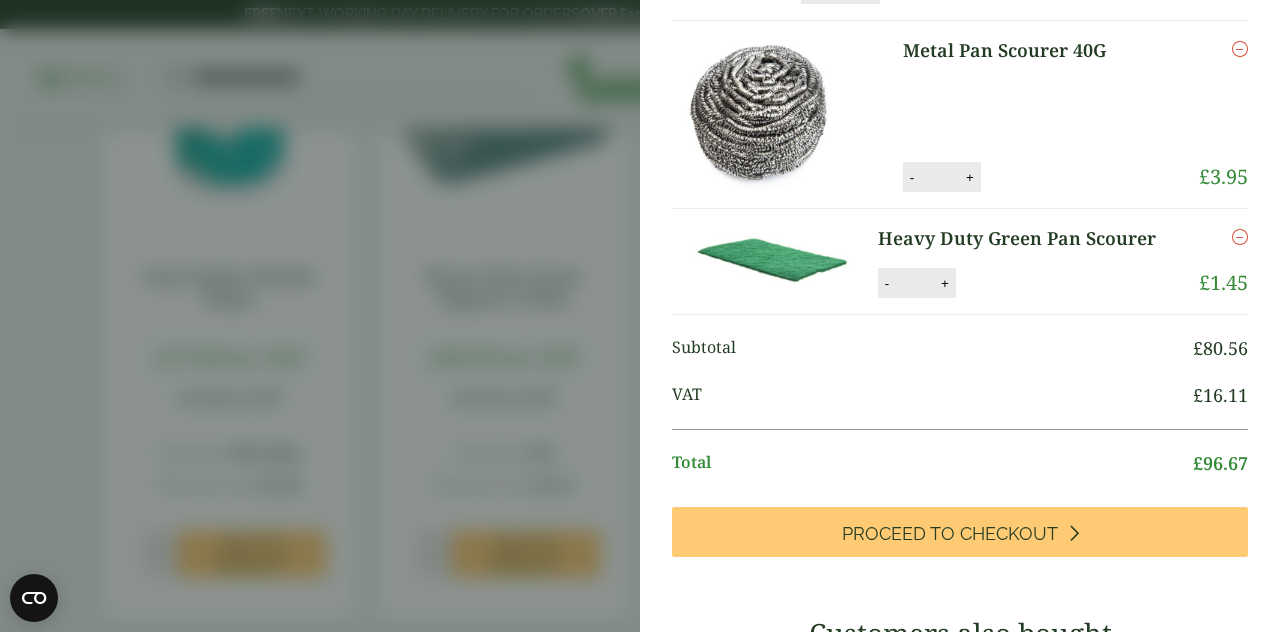 click on "+" at bounding box center (970, 177) 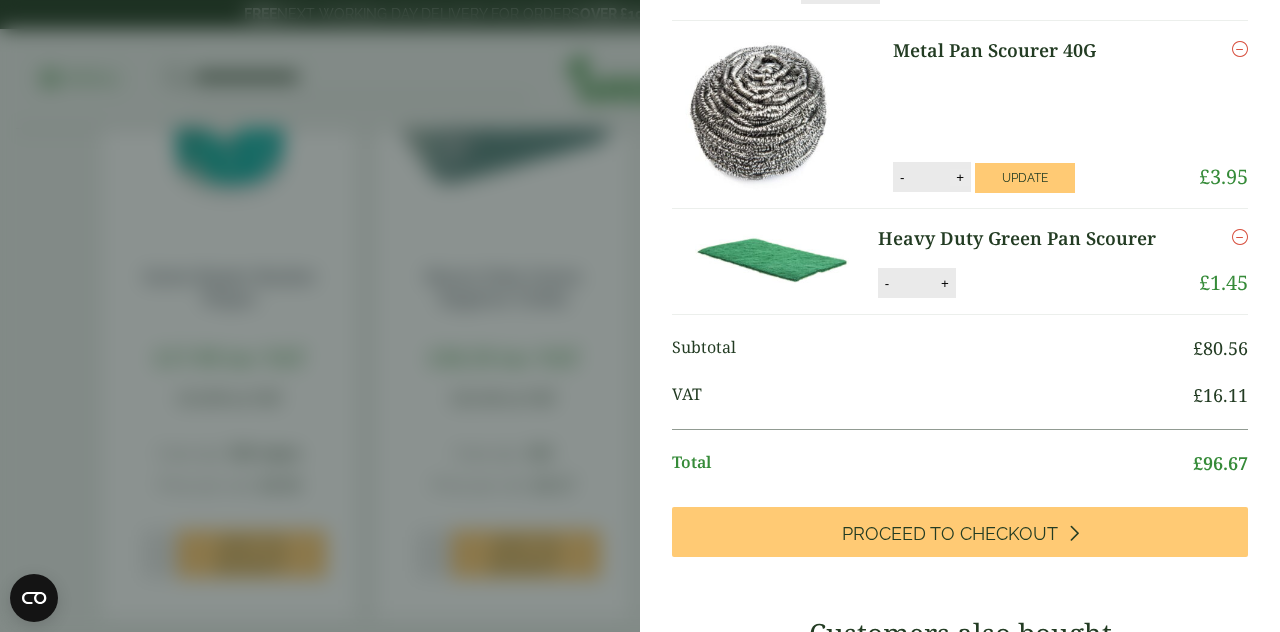 click on "+" at bounding box center [960, 177] 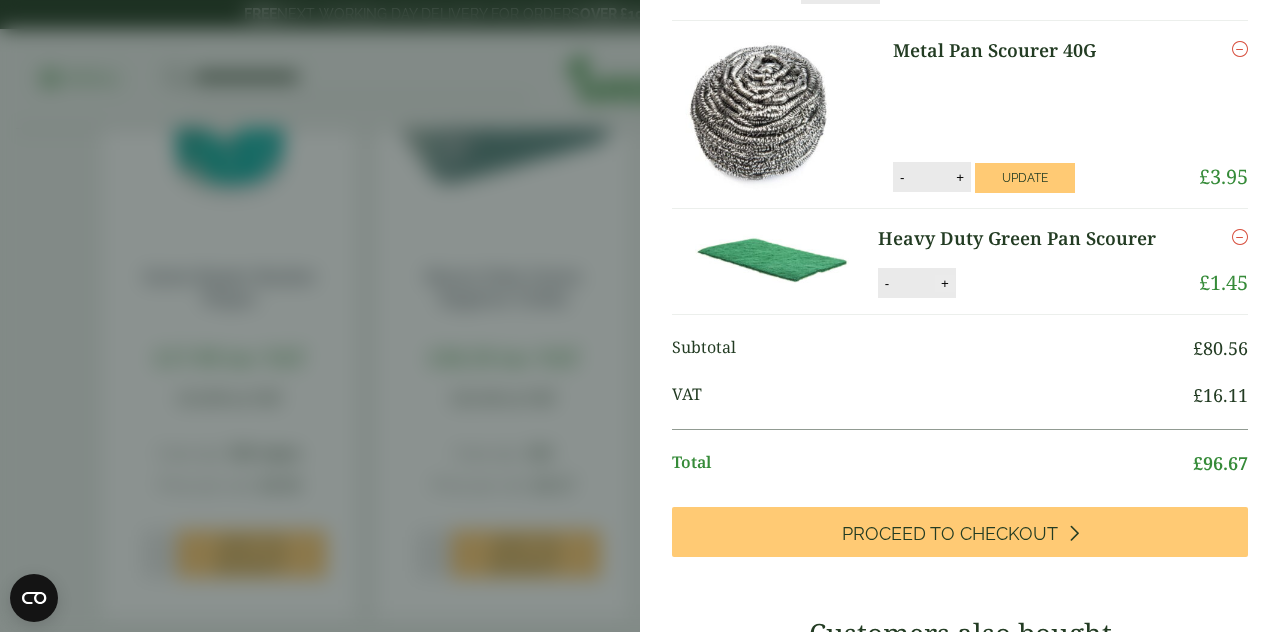 click on "+" at bounding box center [945, 283] 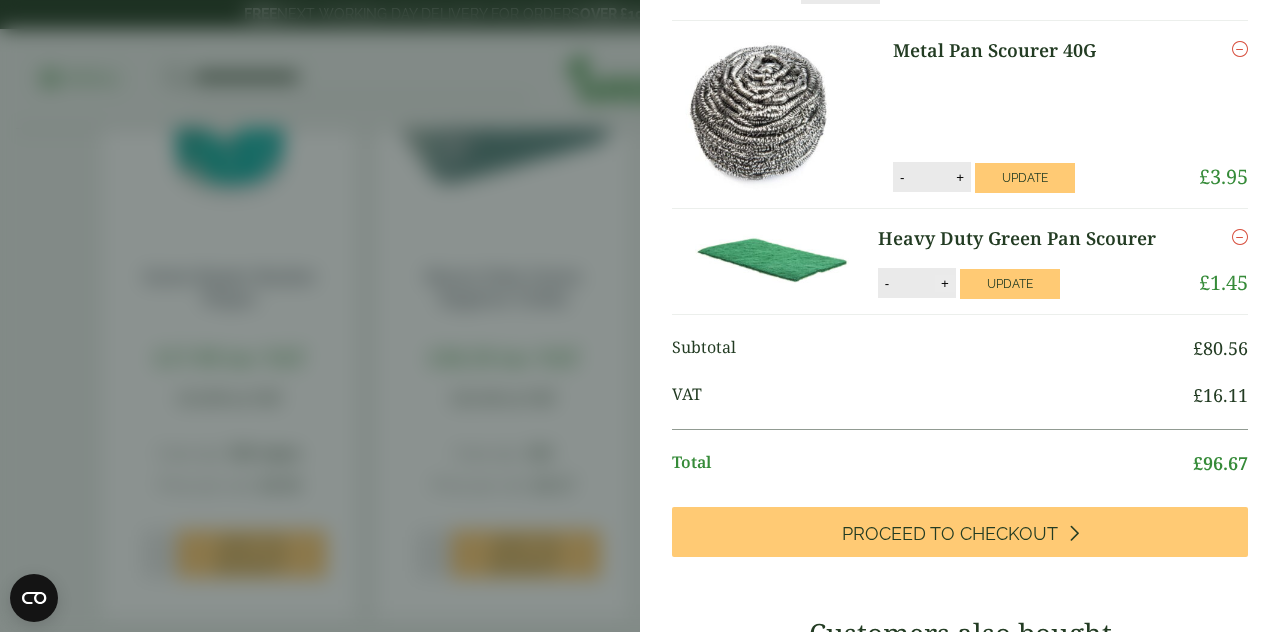 click on "+" at bounding box center (945, 283) 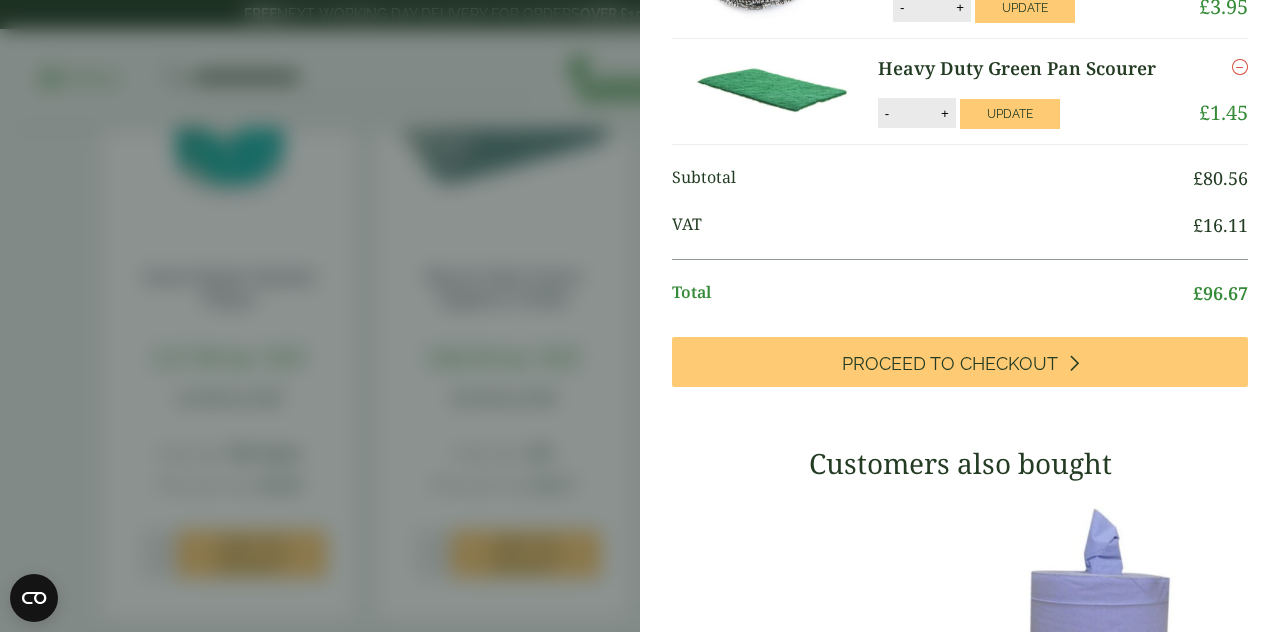 scroll, scrollTop: 646, scrollLeft: 0, axis: vertical 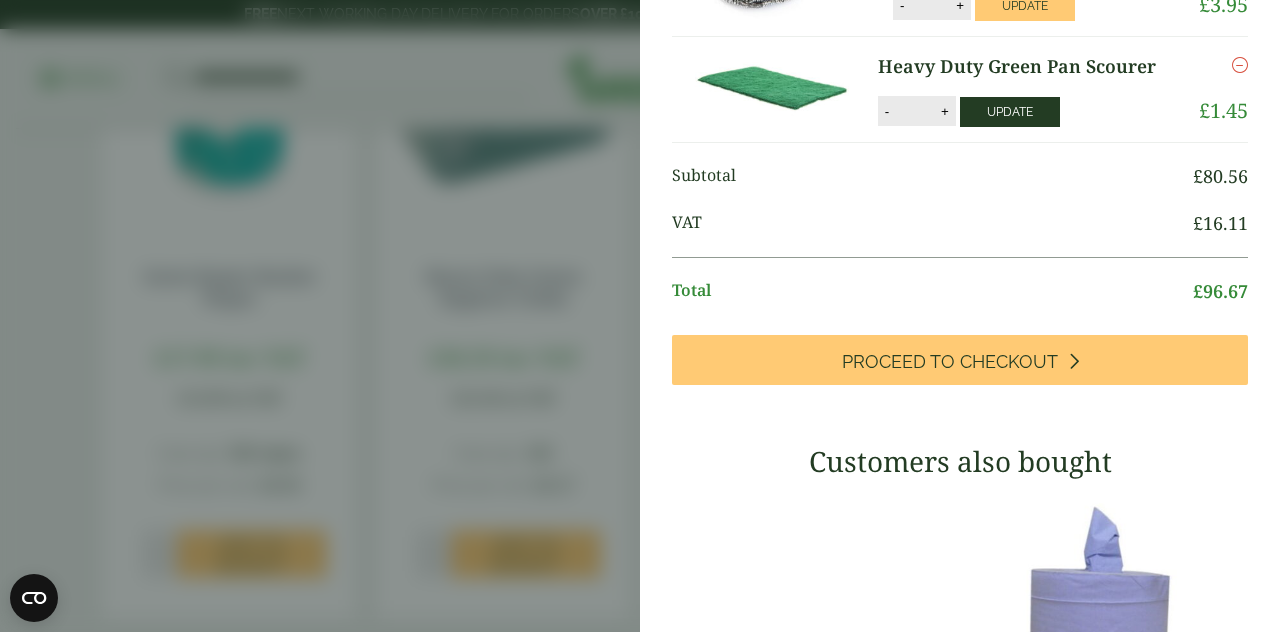 click on "Update" at bounding box center [1010, 112] 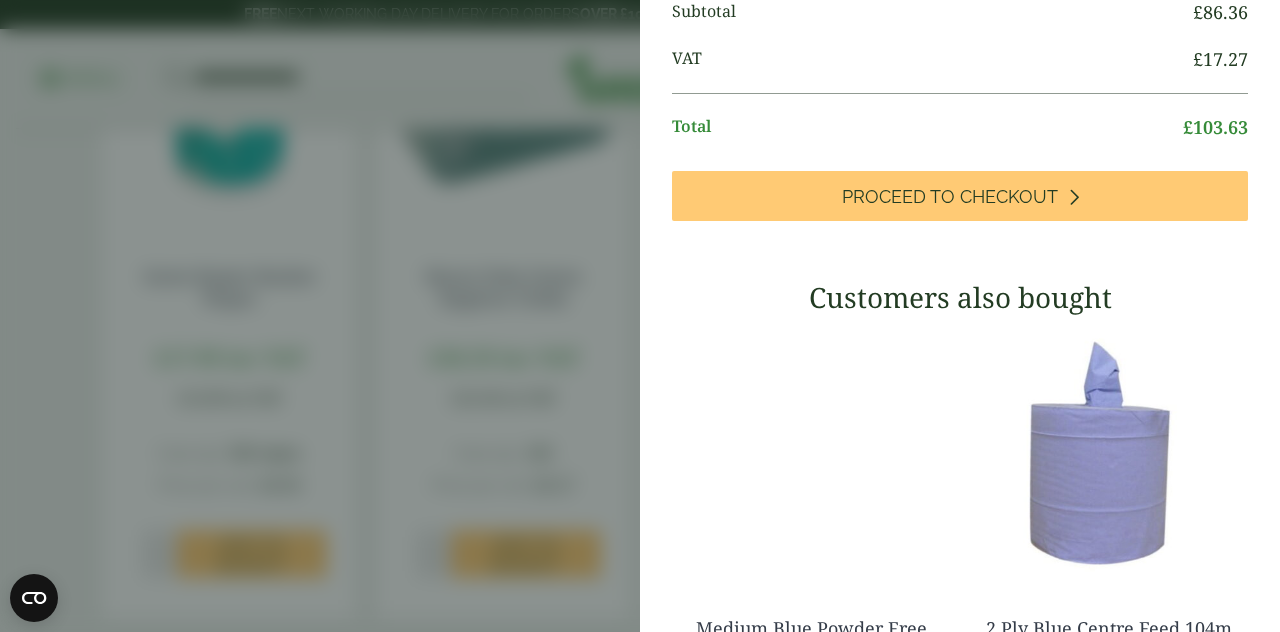 scroll, scrollTop: 433, scrollLeft: 0, axis: vertical 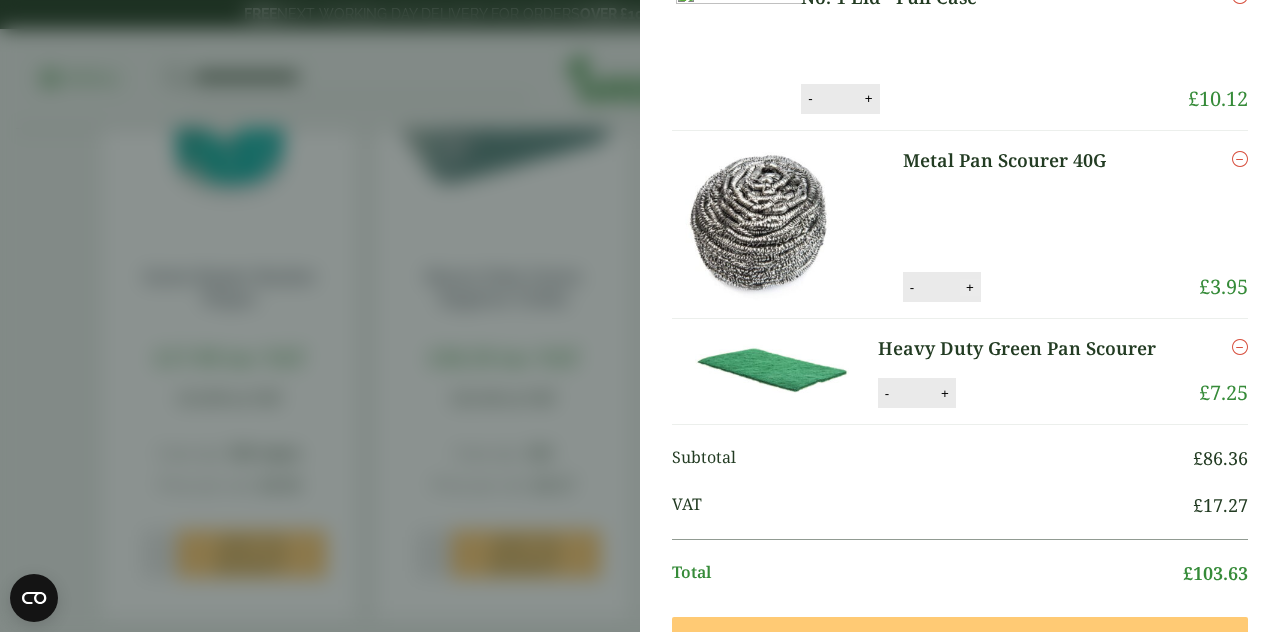 click on "+" at bounding box center [970, 287] 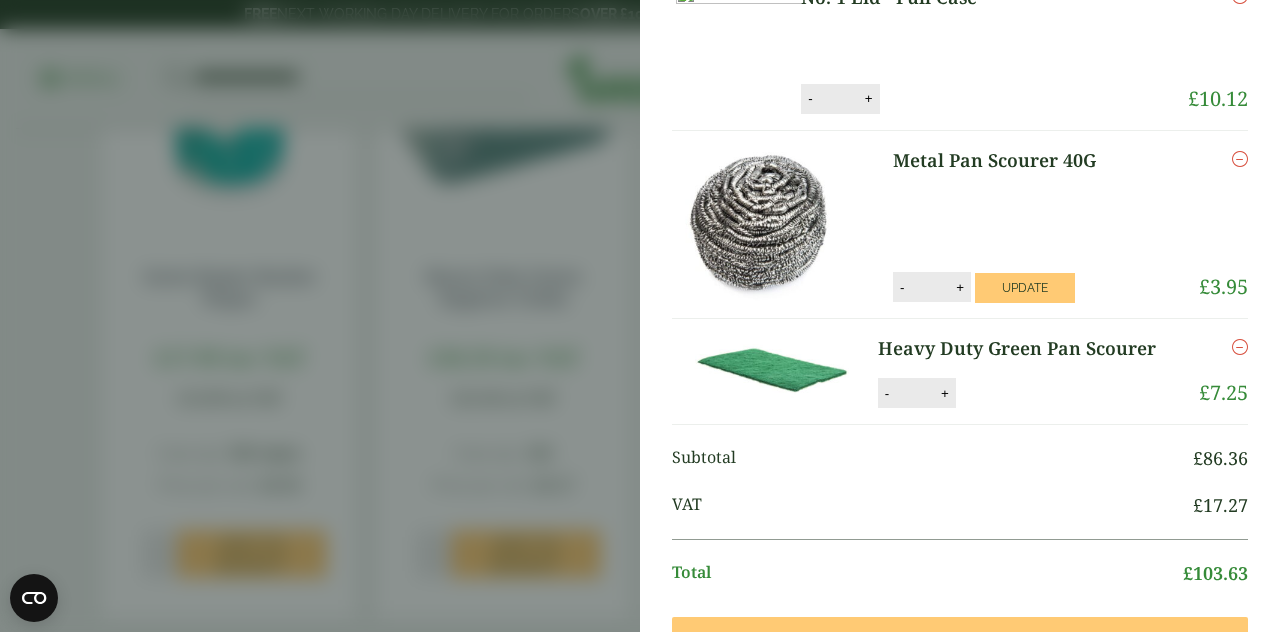 click on "Metal Pan Scourer  40G quantity
- * +
Update" at bounding box center [1002, 287] 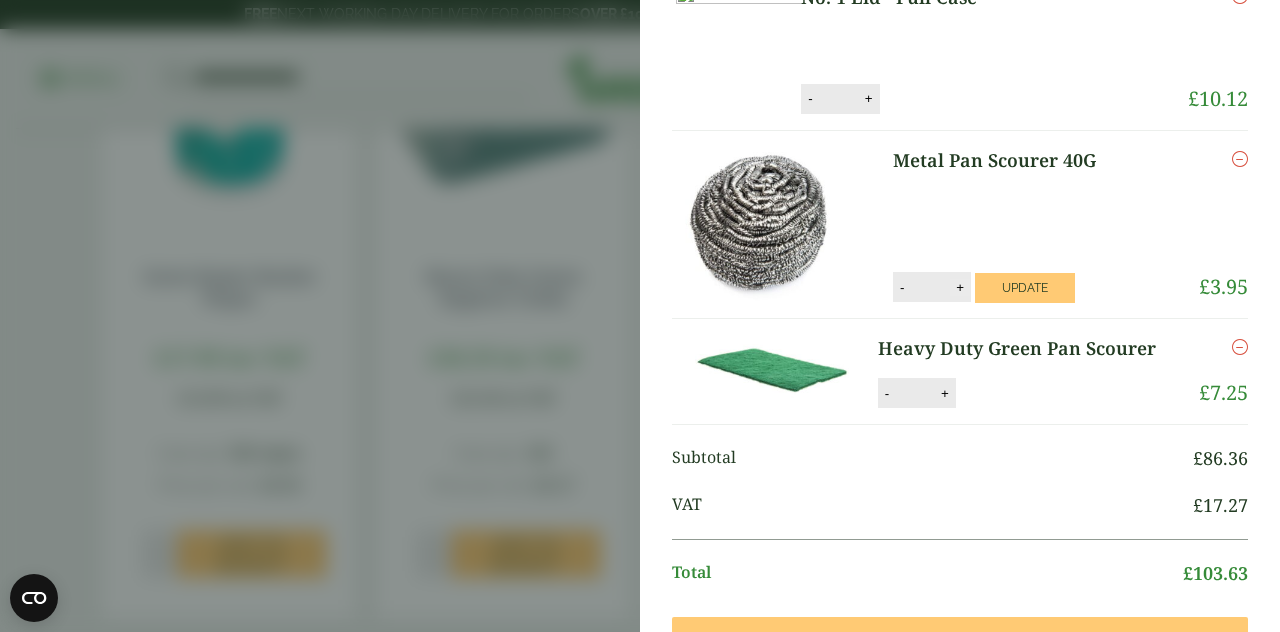 click on "+" at bounding box center (960, 287) 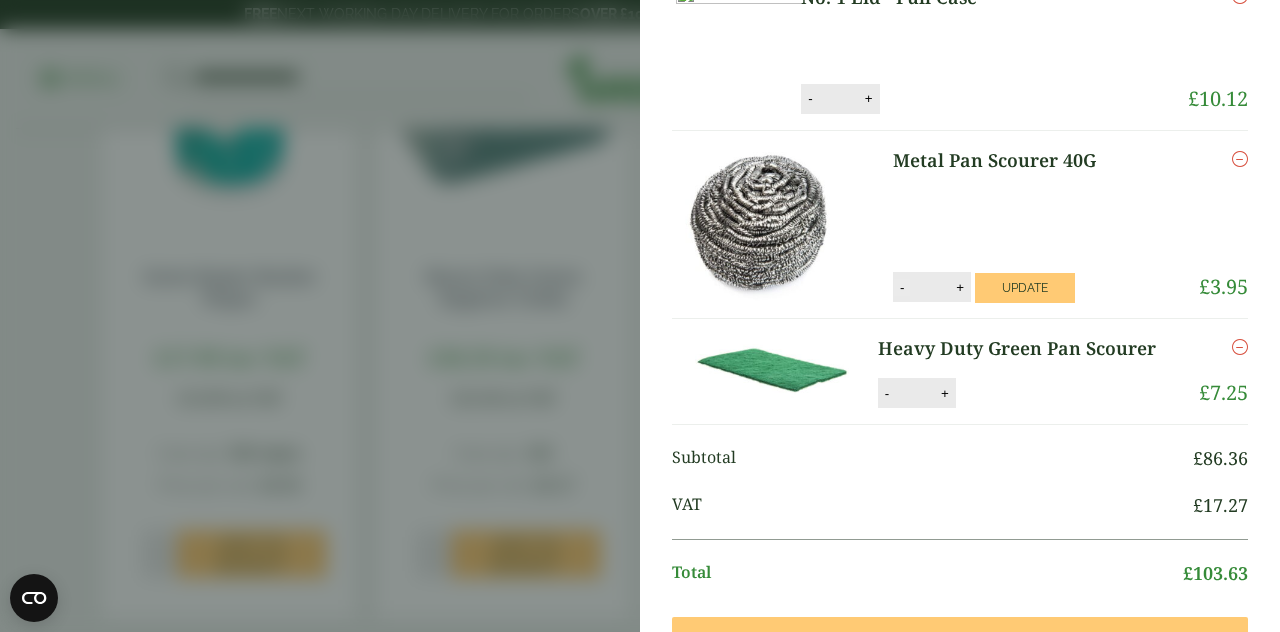 click on "-" at bounding box center (902, 287) 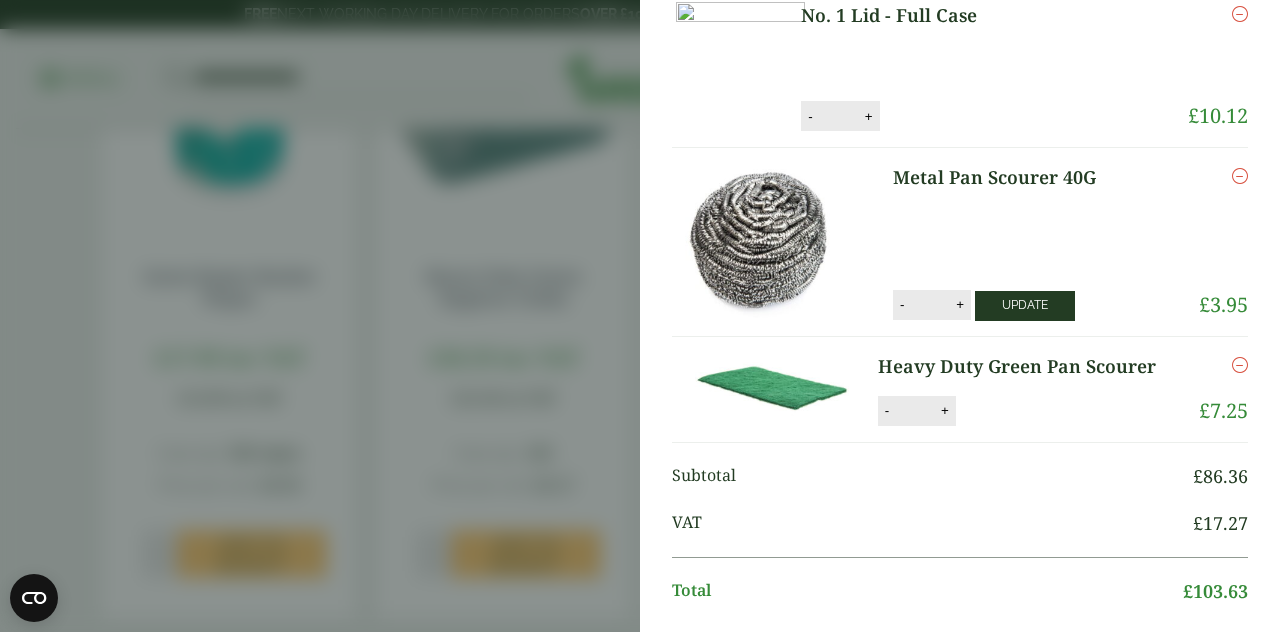 click on "Update" at bounding box center (1025, 306) 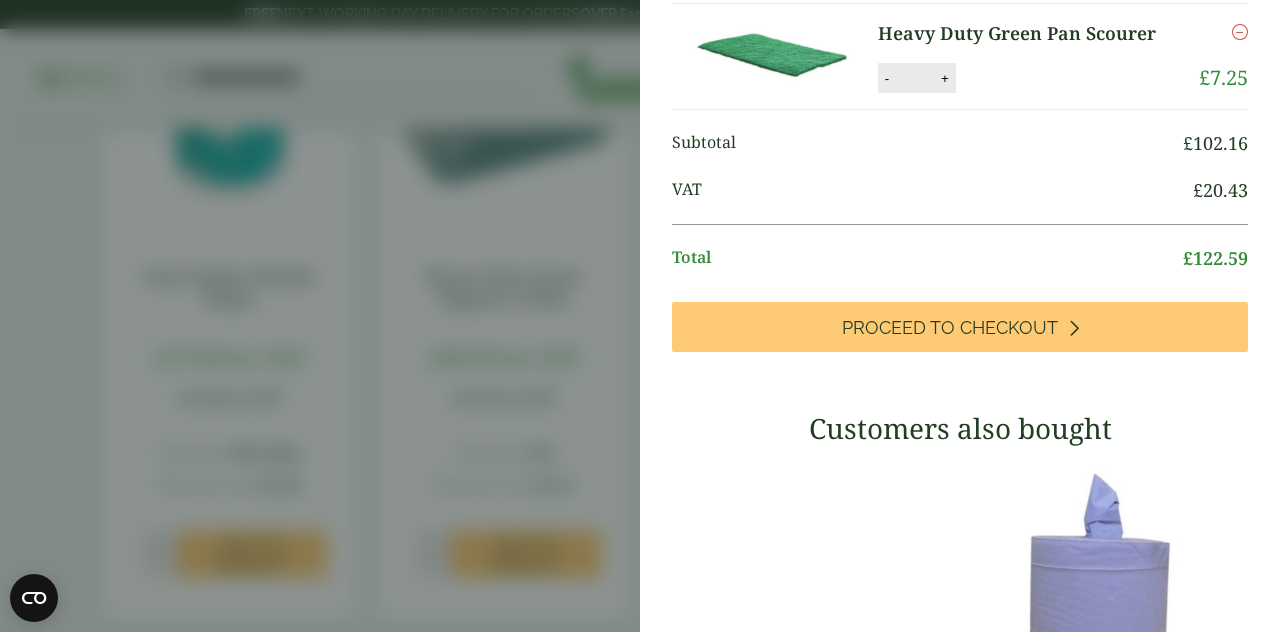 scroll, scrollTop: 767, scrollLeft: 0, axis: vertical 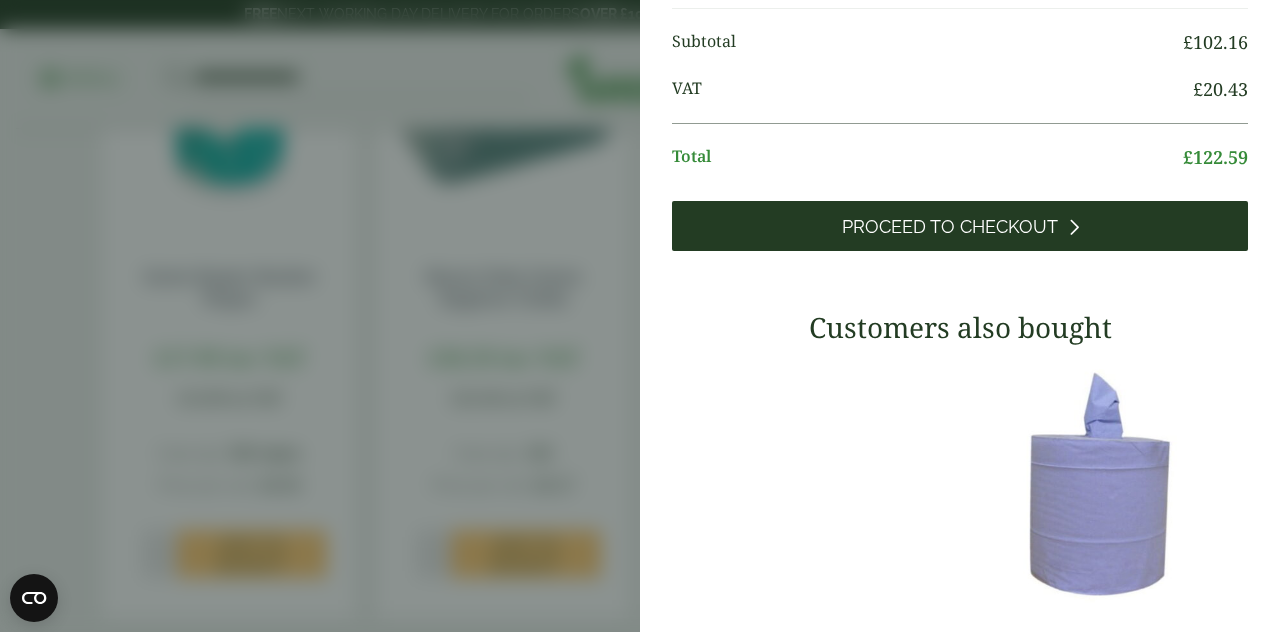 click on "Proceed to Checkout" at bounding box center [950, 227] 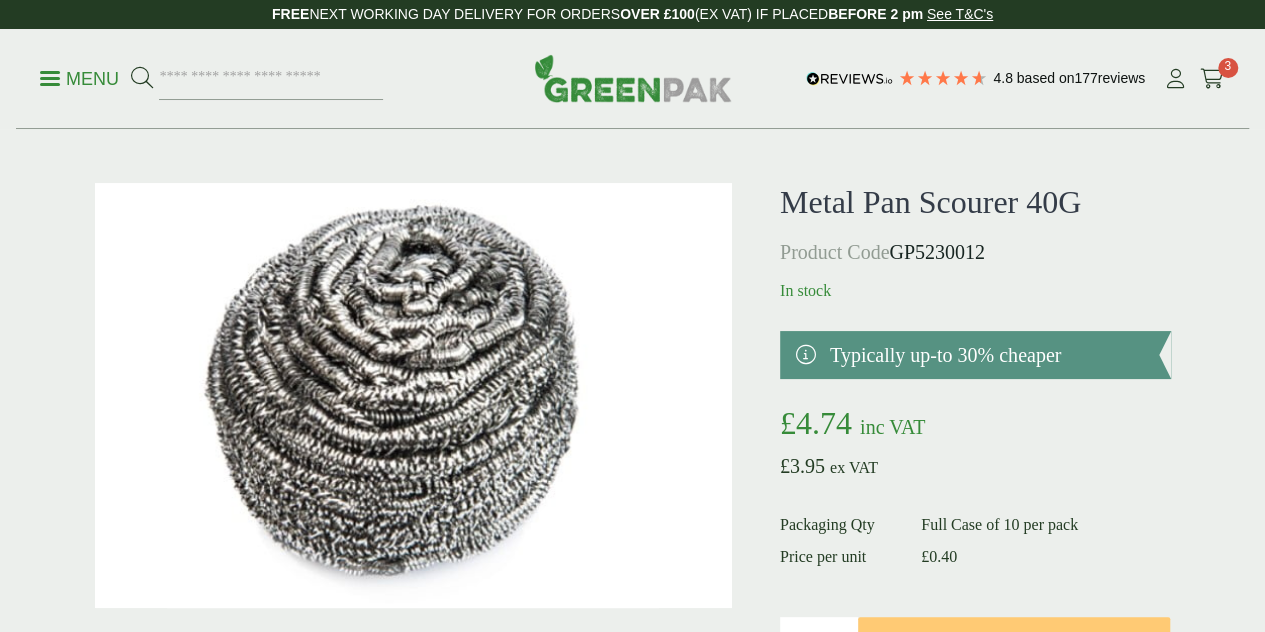 scroll, scrollTop: 30, scrollLeft: 0, axis: vertical 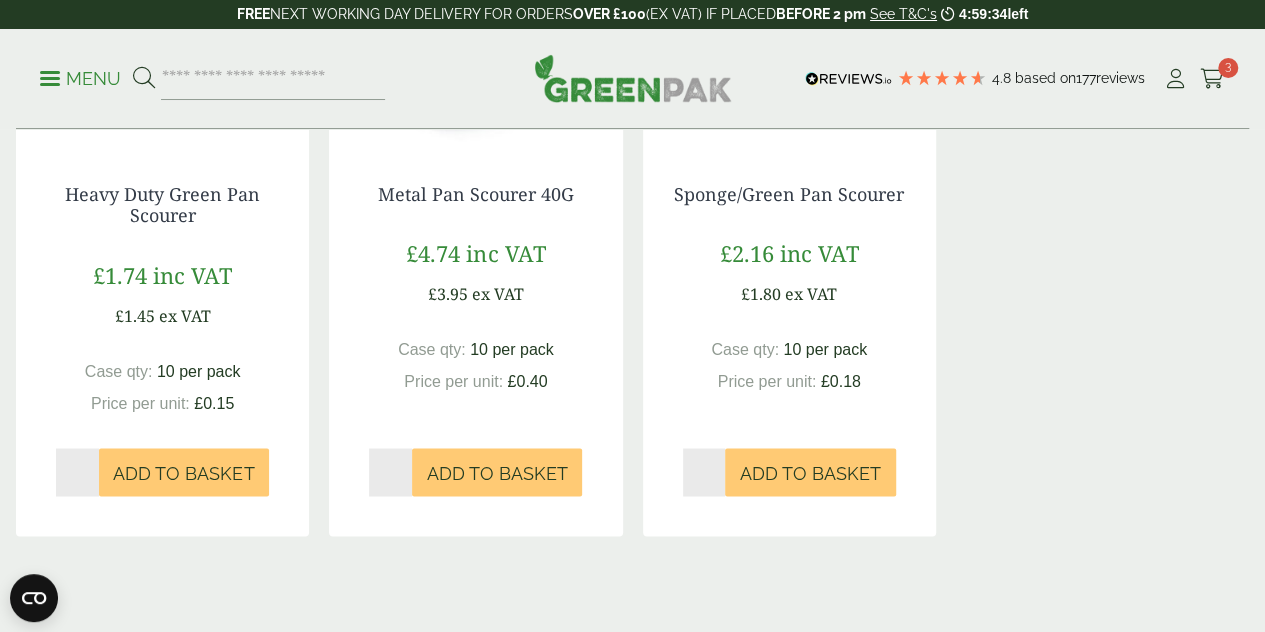 click on "4.8   Based on  177  reviews
FREE  NEXT WORKING DAY DELIVERY -  See T&C's                          4:59:34  left
FREE  NEXT WORKING DAY DELIVERY FOR ORDERS  OVER £100  (EX VAT) IF PLACED  BEFORE 2 pm   See T&C's                      4:59:34  left
Menu" at bounding box center [632, -15] 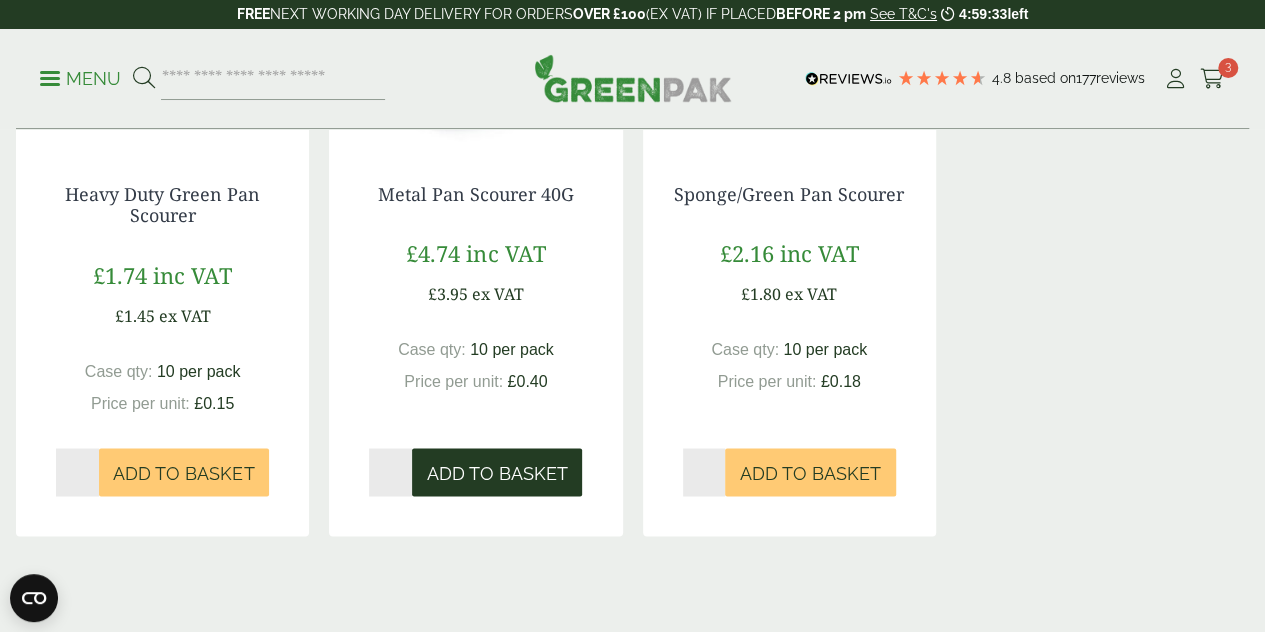 click on "Add to Basket" at bounding box center [497, 473] 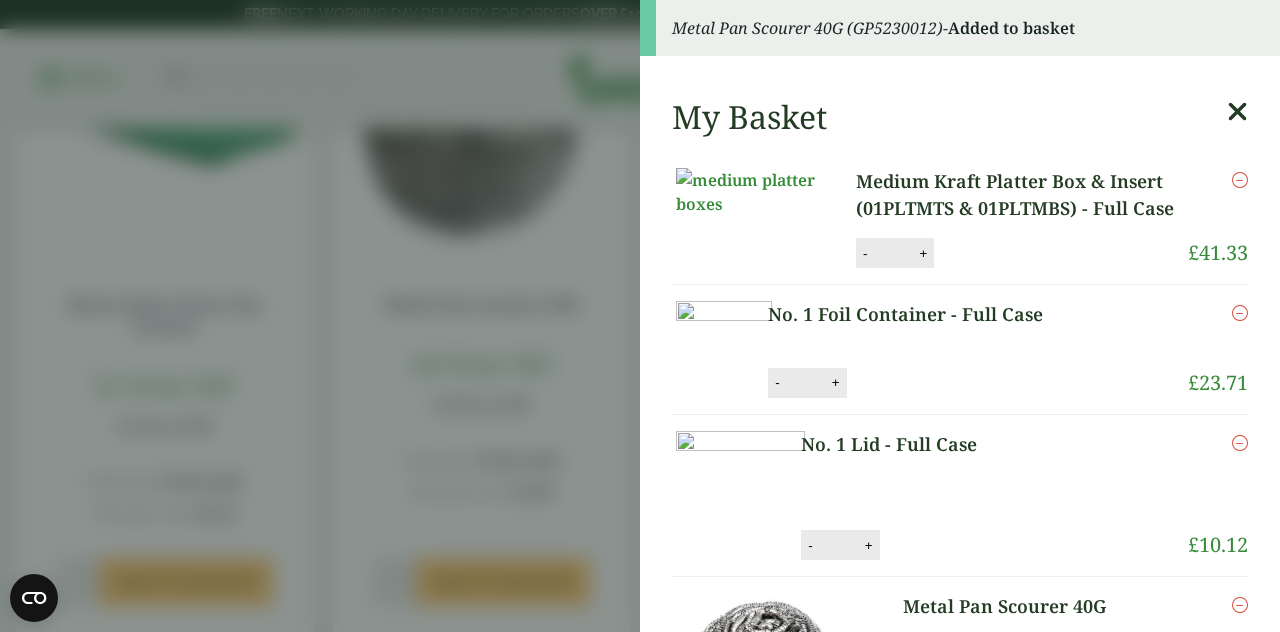 click on "Metal Pan Scourer  40G (GP5230012)  -  Added to basket
My Basket
Medium Kraft Platter Box & Insert (01PLTMTS & 01PLTMBS) - Full Case
Medium Kraft Platter Box & Insert (01PLTMTS & 01PLTMBS) - Full Case quantity
- * +
Update
Remove £" at bounding box center (640, 316) 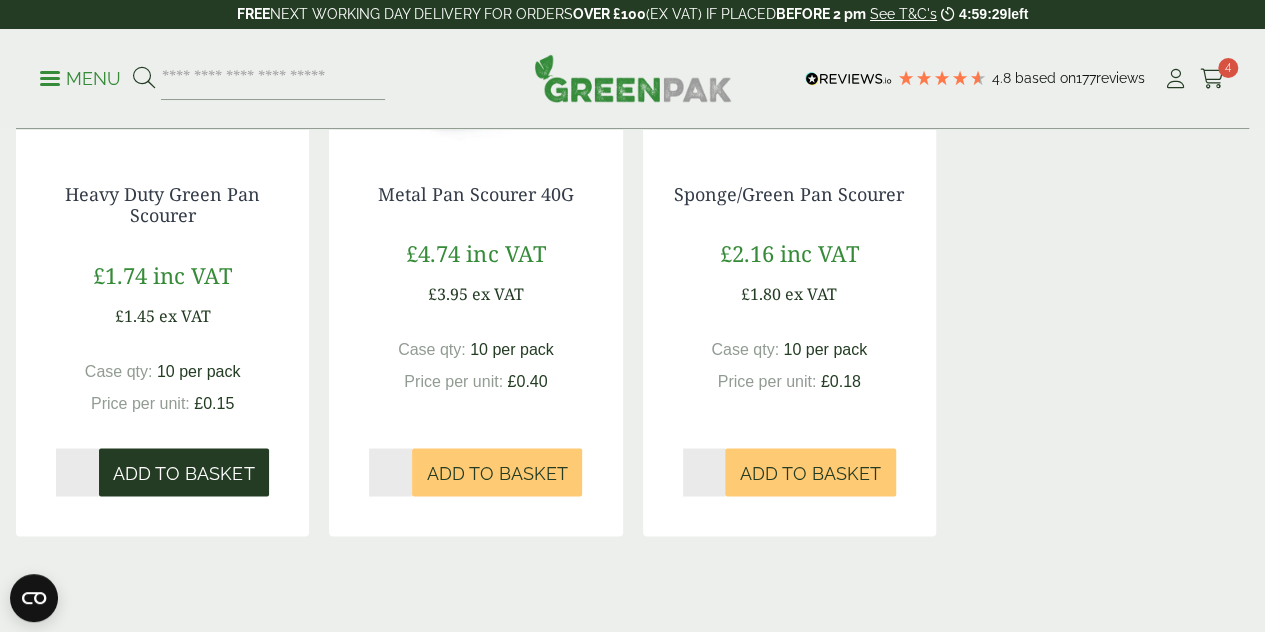 click on "Add to Basket" at bounding box center [183, 473] 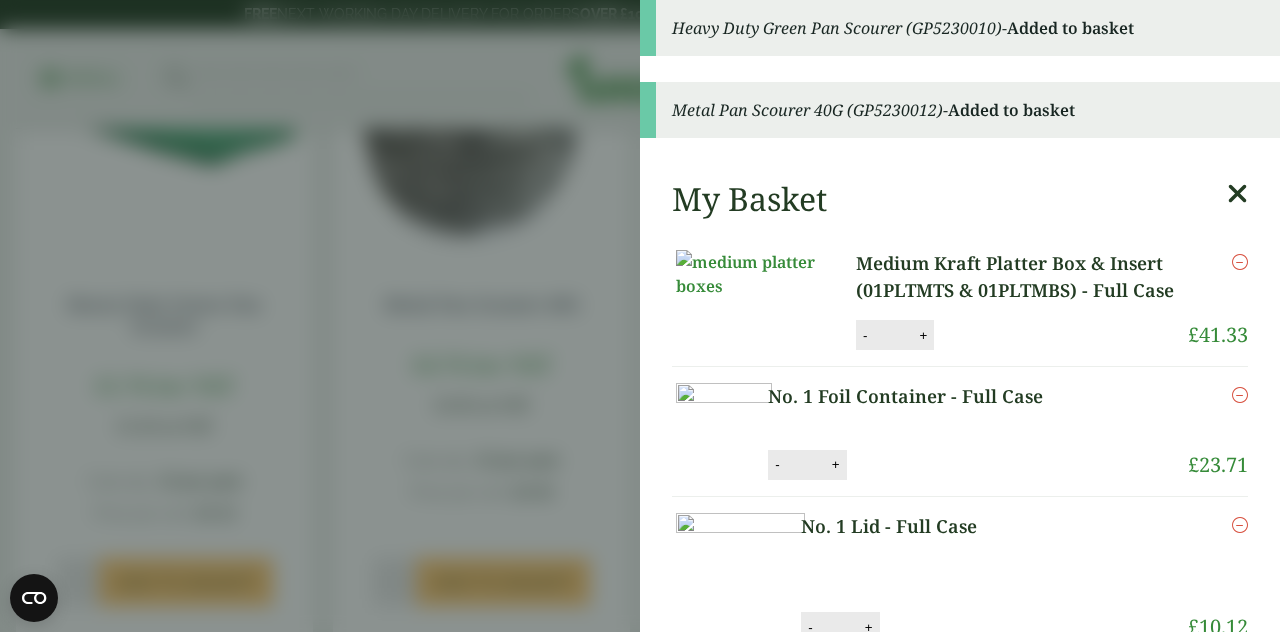 click at bounding box center (1237, 194) 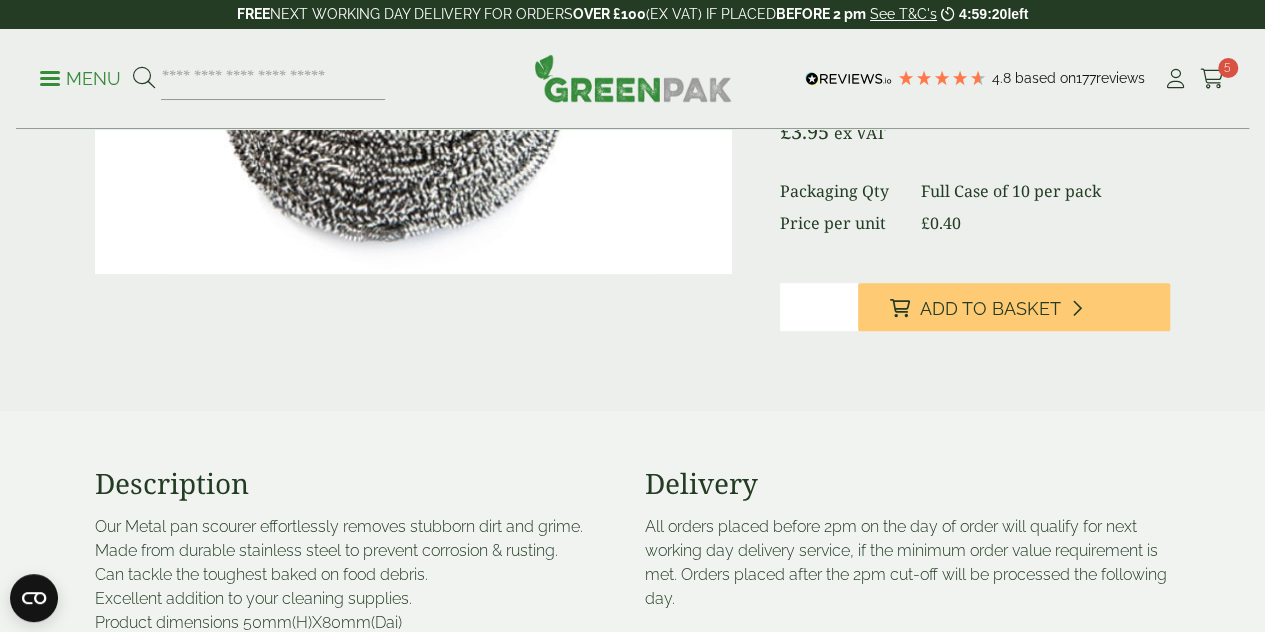 scroll, scrollTop: 0, scrollLeft: 0, axis: both 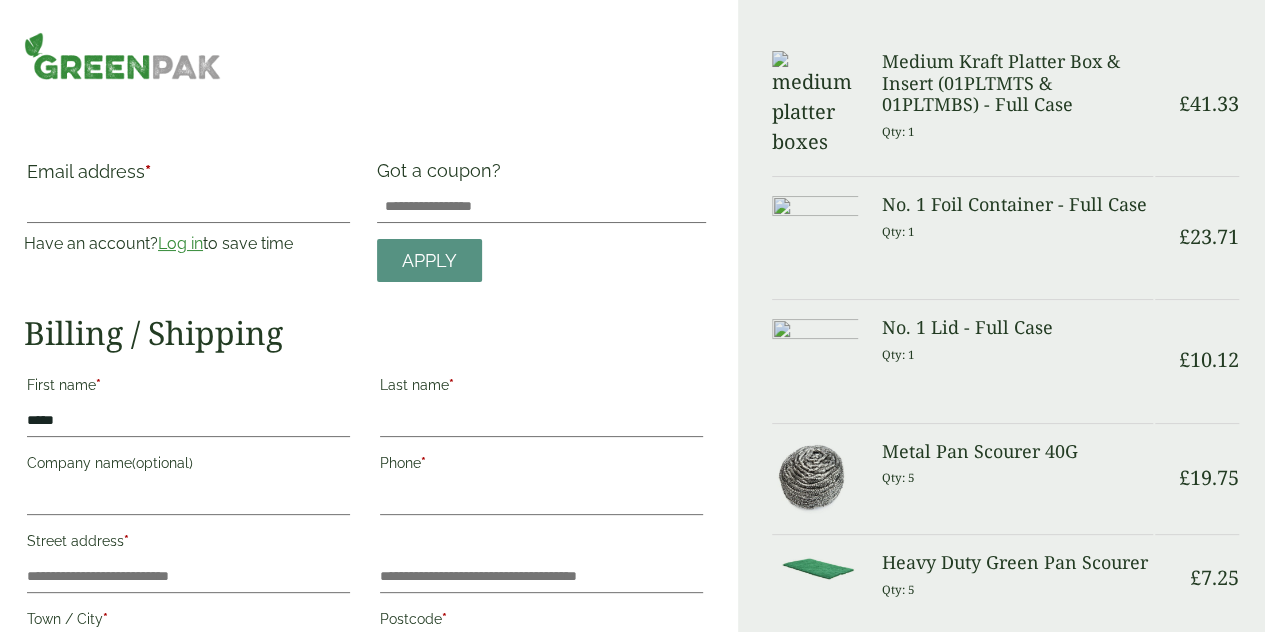 drag, startPoint x: 110, startPoint y: 423, endPoint x: 78, endPoint y: 415, distance: 32.984844 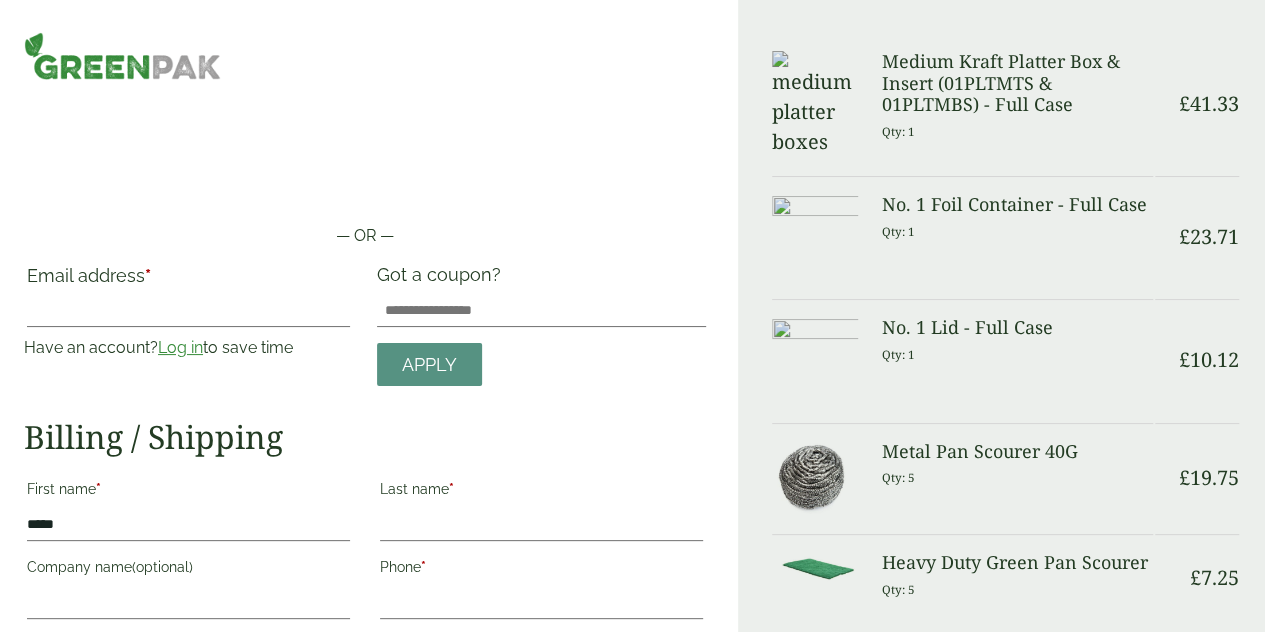 type on "*****" 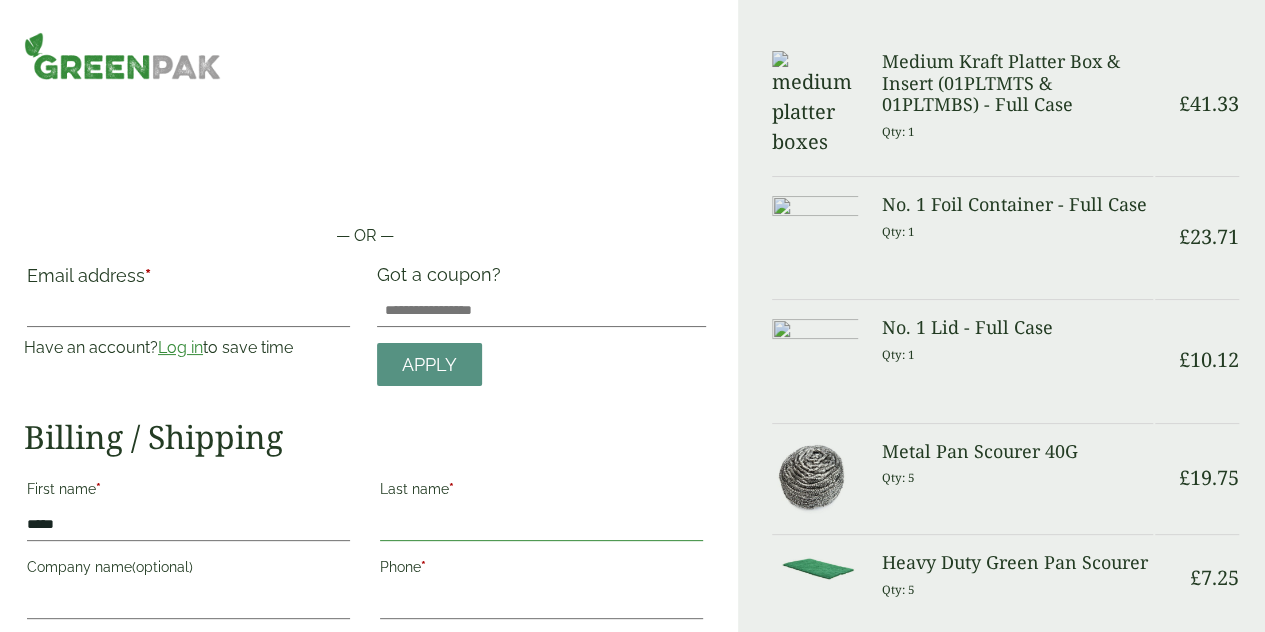 click on "Last name  *" at bounding box center [541, 525] 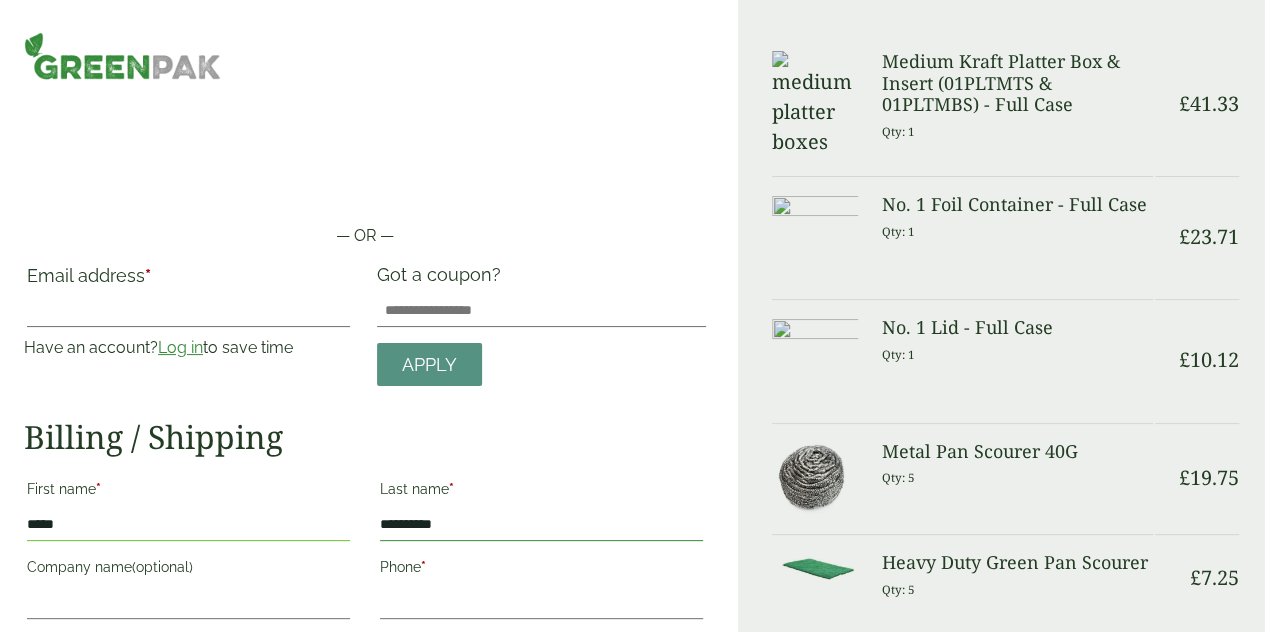 type on "*********" 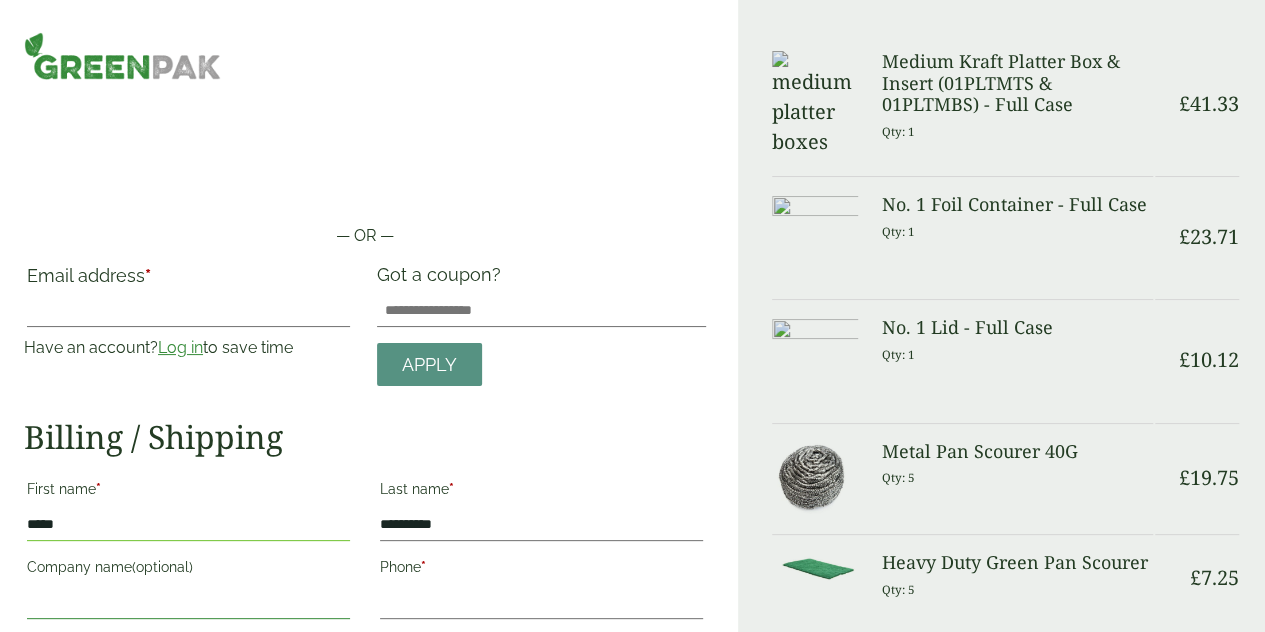 click on "Company name  (optional)" at bounding box center [188, 603] 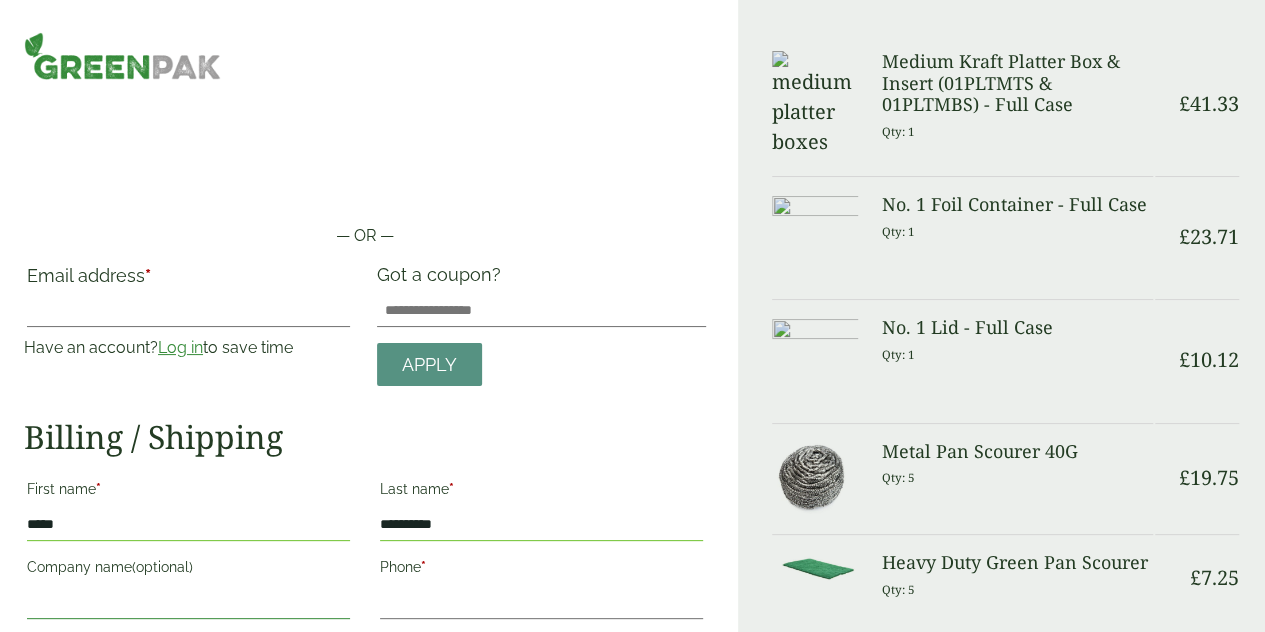type on "**********" 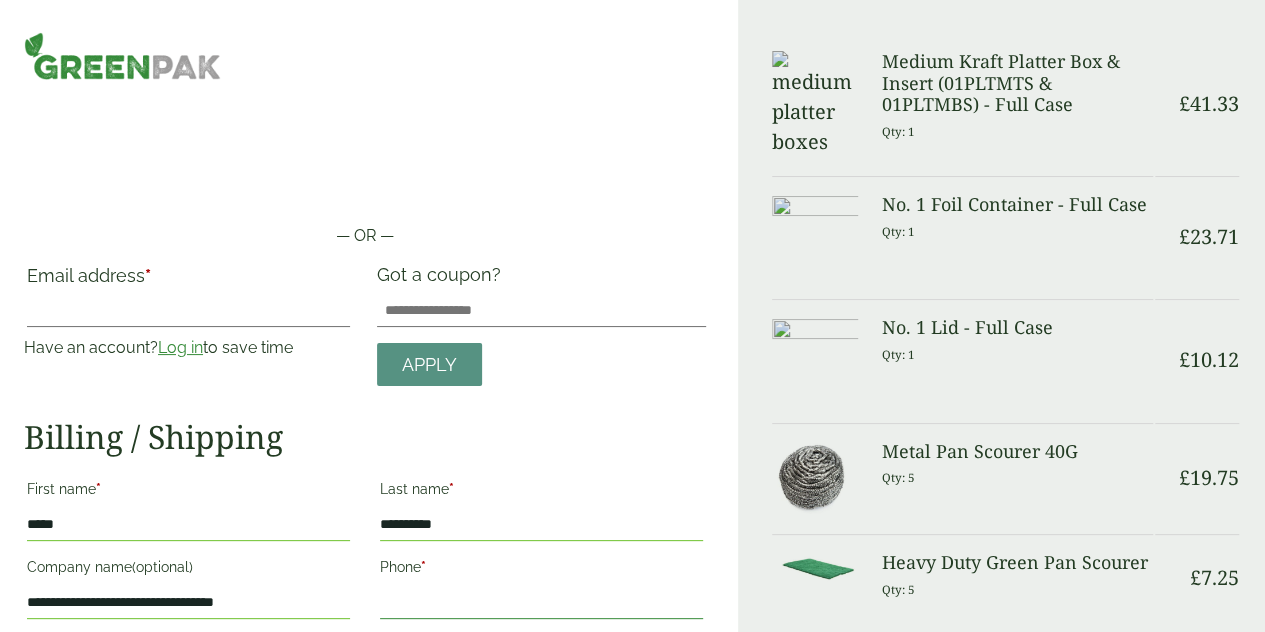 click on "Phone  *" at bounding box center [541, 603] 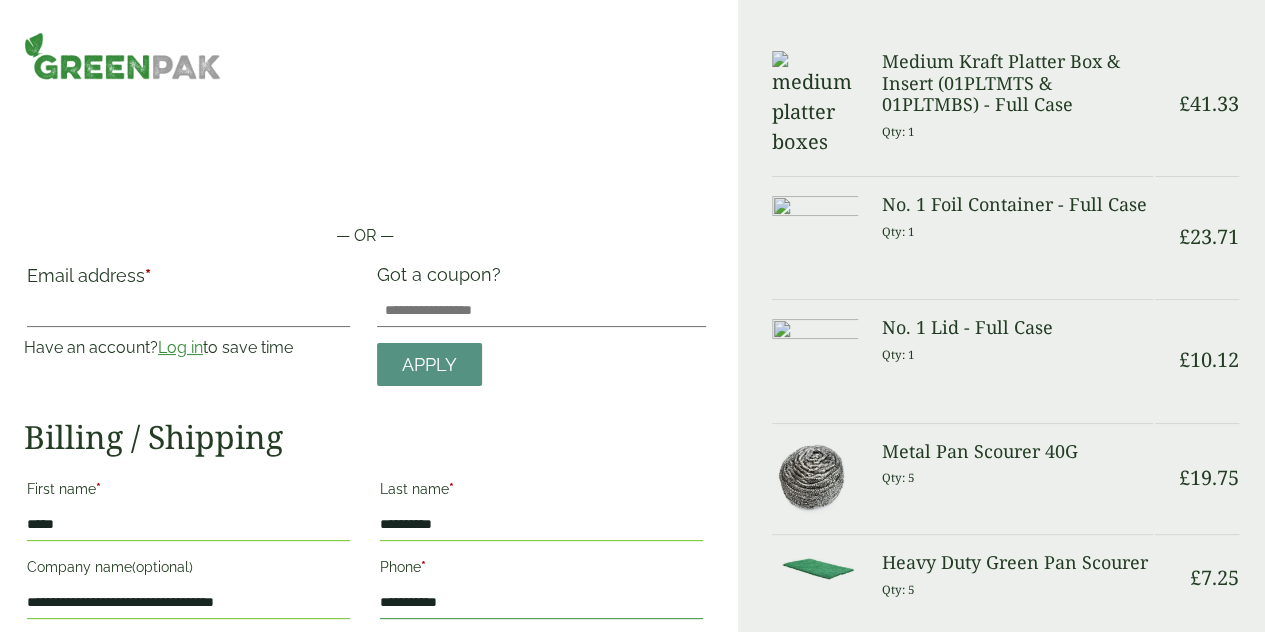 type on "**********" 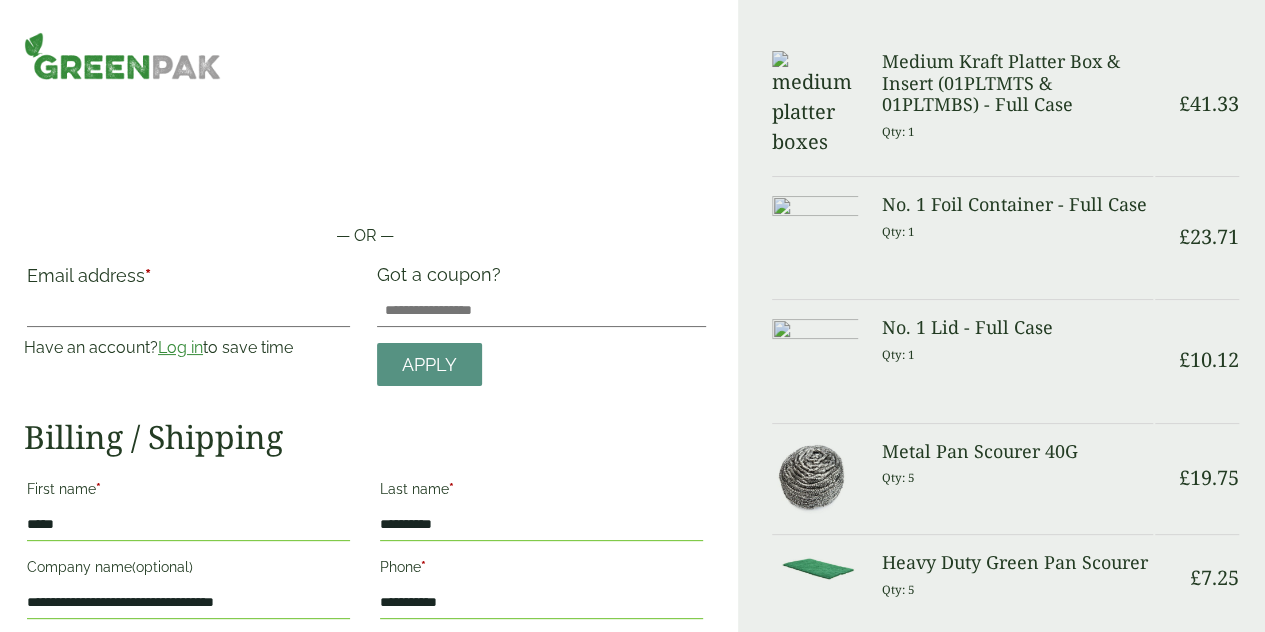 click on "— OR —
Email address  *
Have an account?  Log in  to save time
Username or email address  * Password  *
Apply" at bounding box center [369, 675] 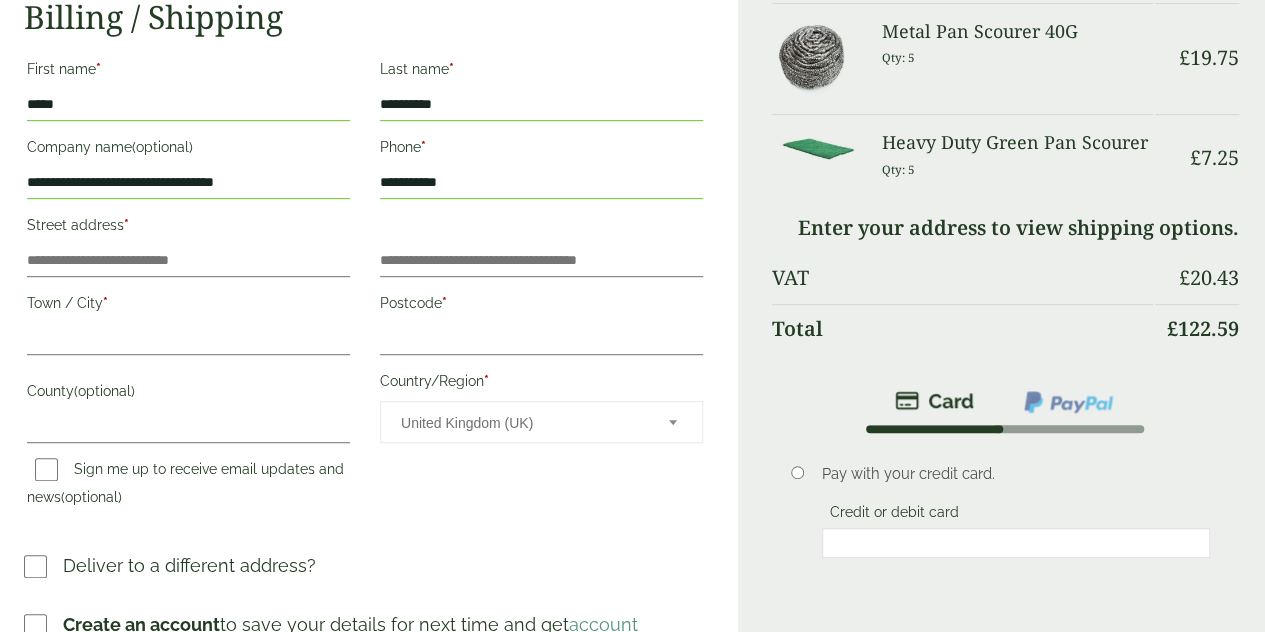 scroll, scrollTop: 406, scrollLeft: 0, axis: vertical 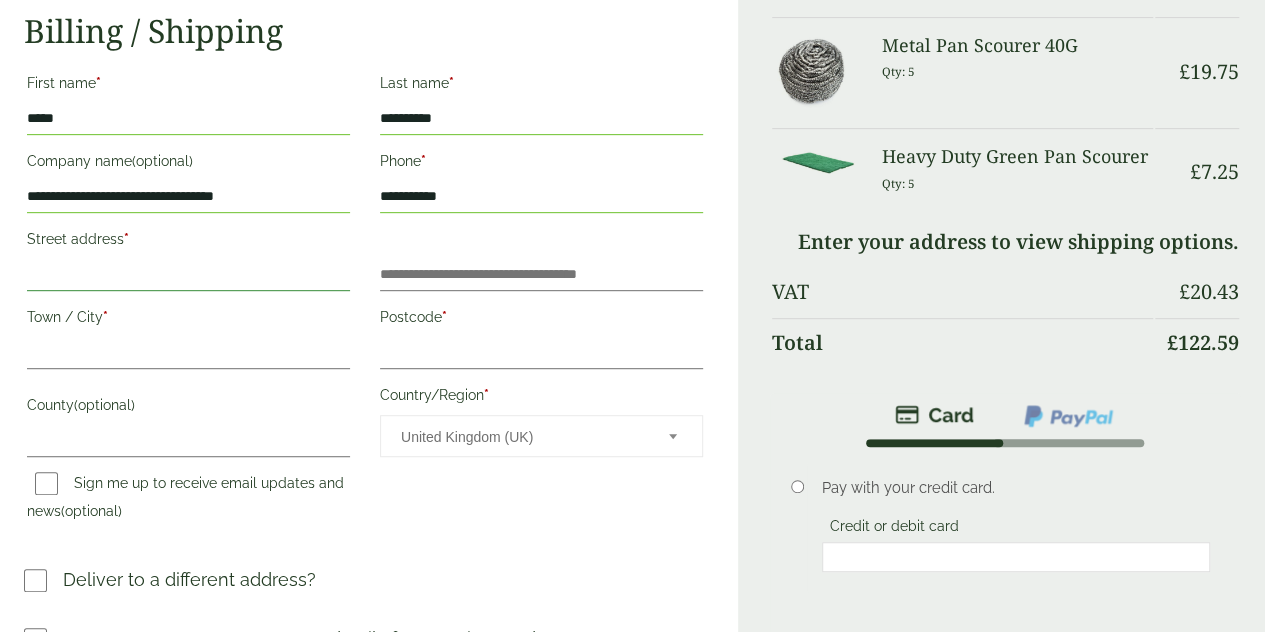 click on "Street address  *" at bounding box center (188, 275) 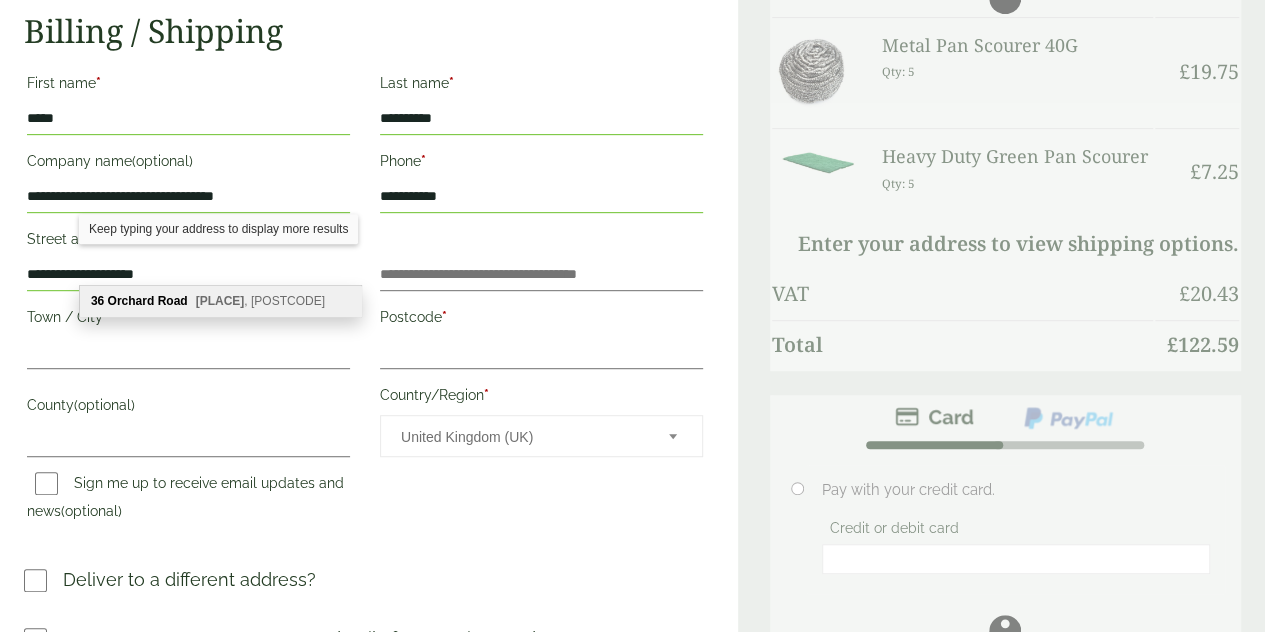 click on "Hayes" at bounding box center [220, 301] 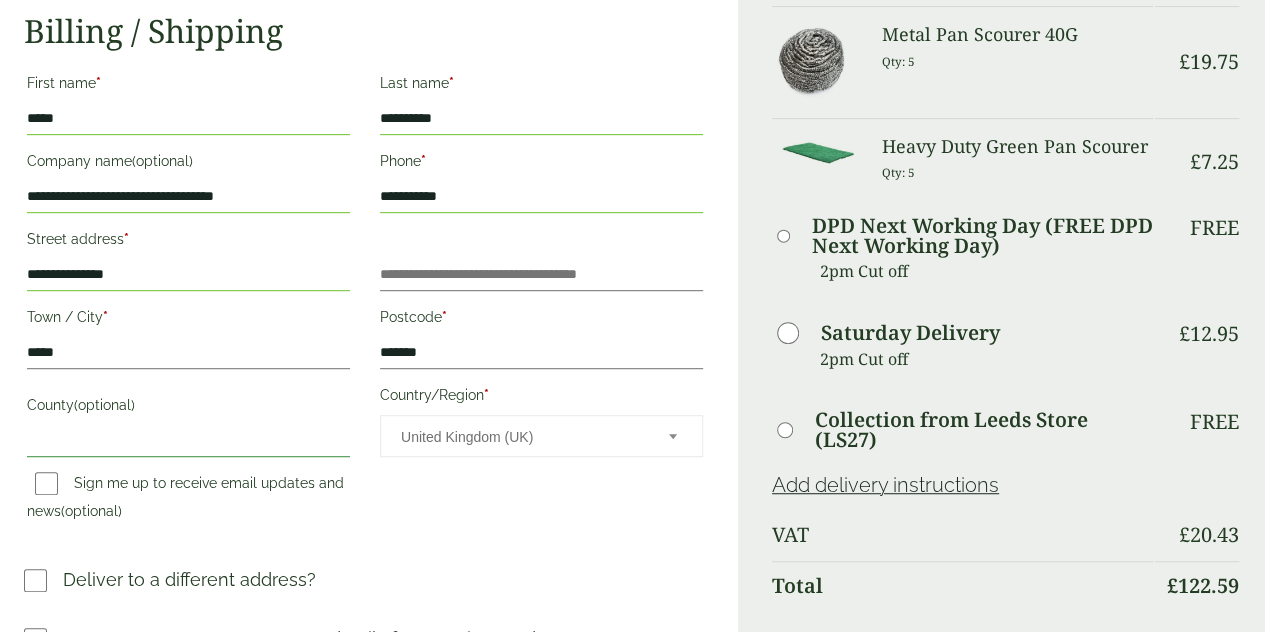 click on "County  (optional)" at bounding box center (188, 441) 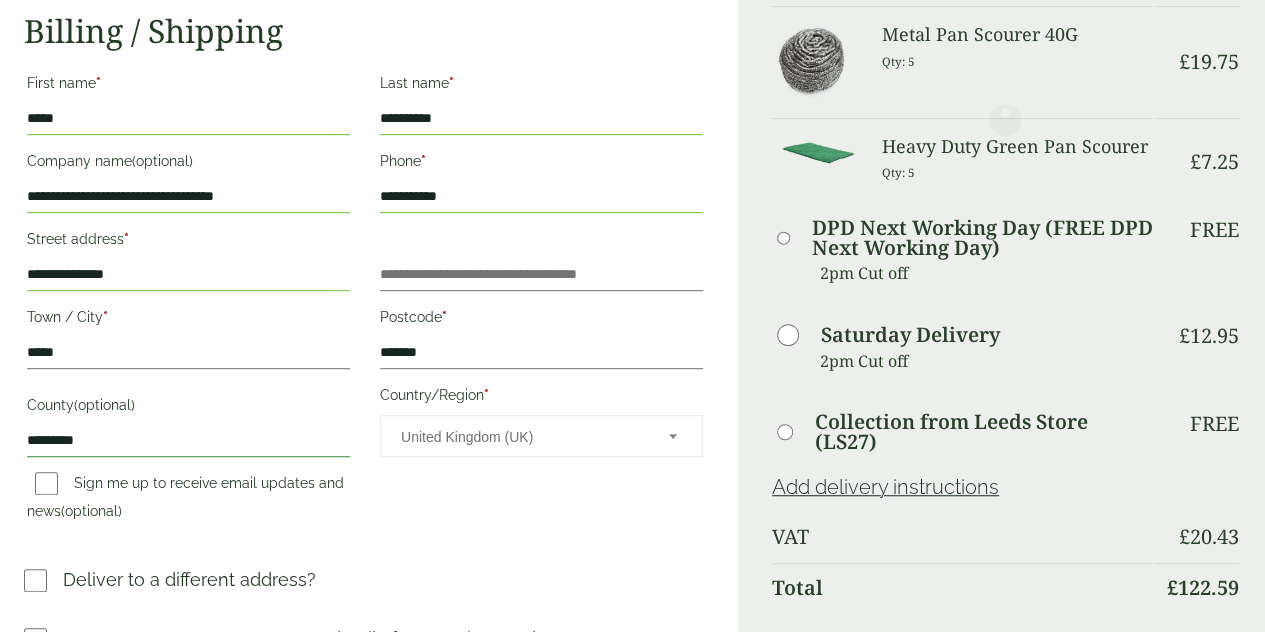 type on "*********" 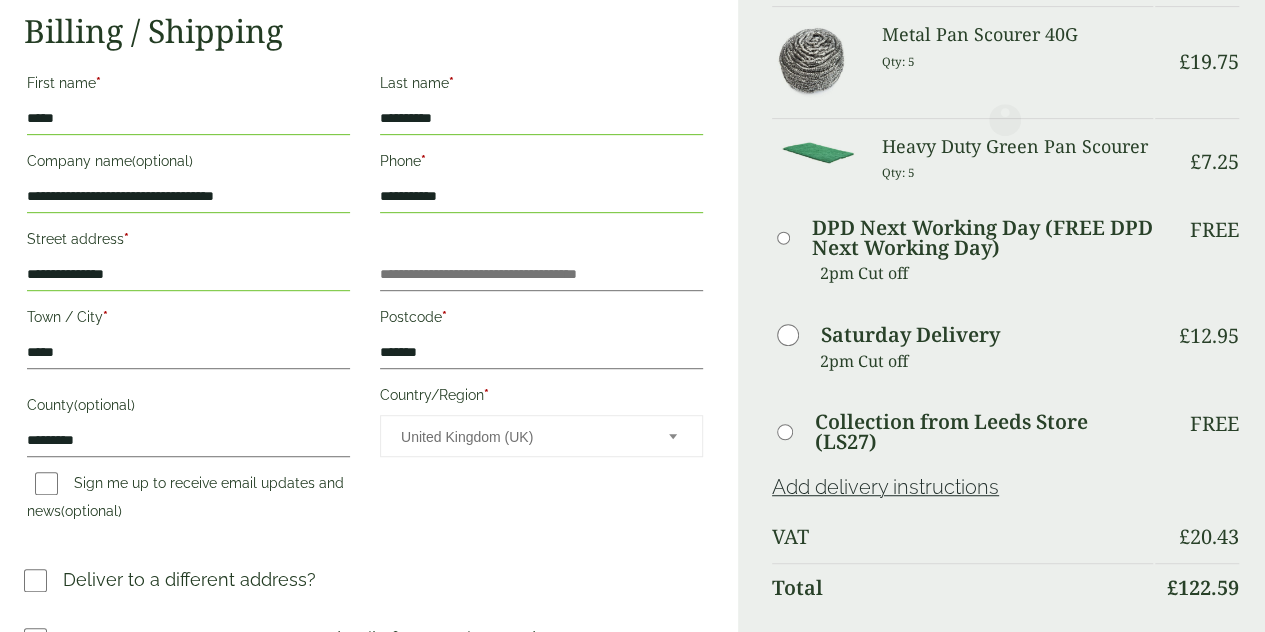 click on "Email address  *
Have an account?  Log in  to save time
Username or email address  *
Password  * Got a coupon? Apply *" at bounding box center (365, 271) 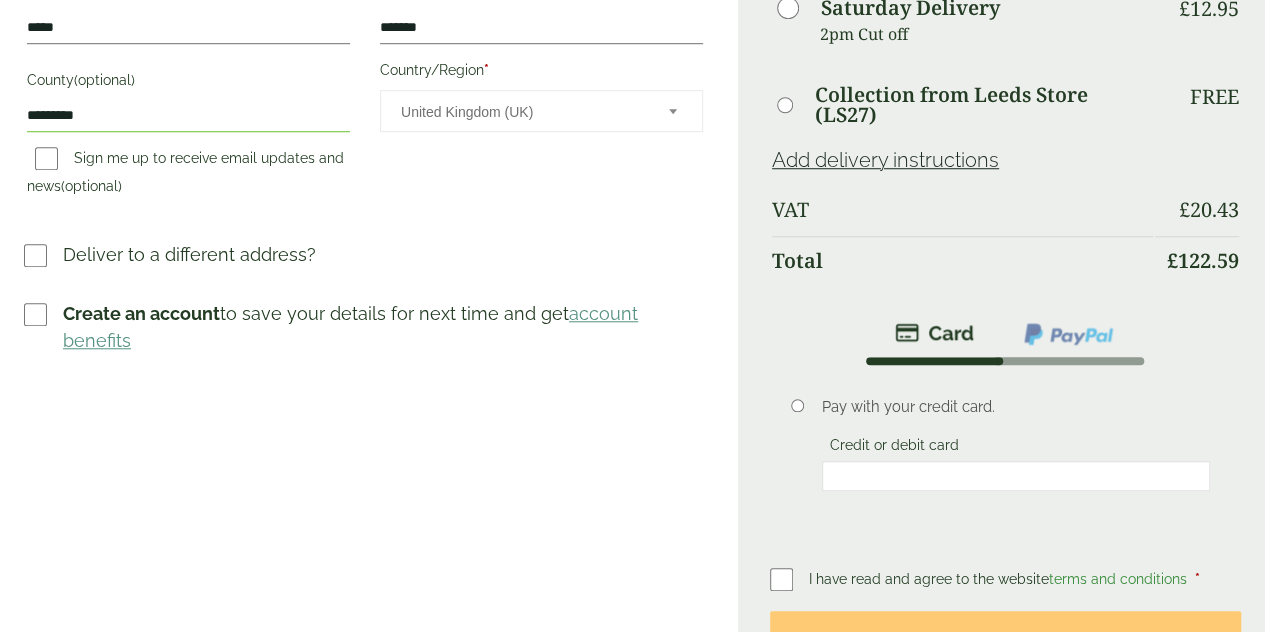 scroll, scrollTop: 746, scrollLeft: 0, axis: vertical 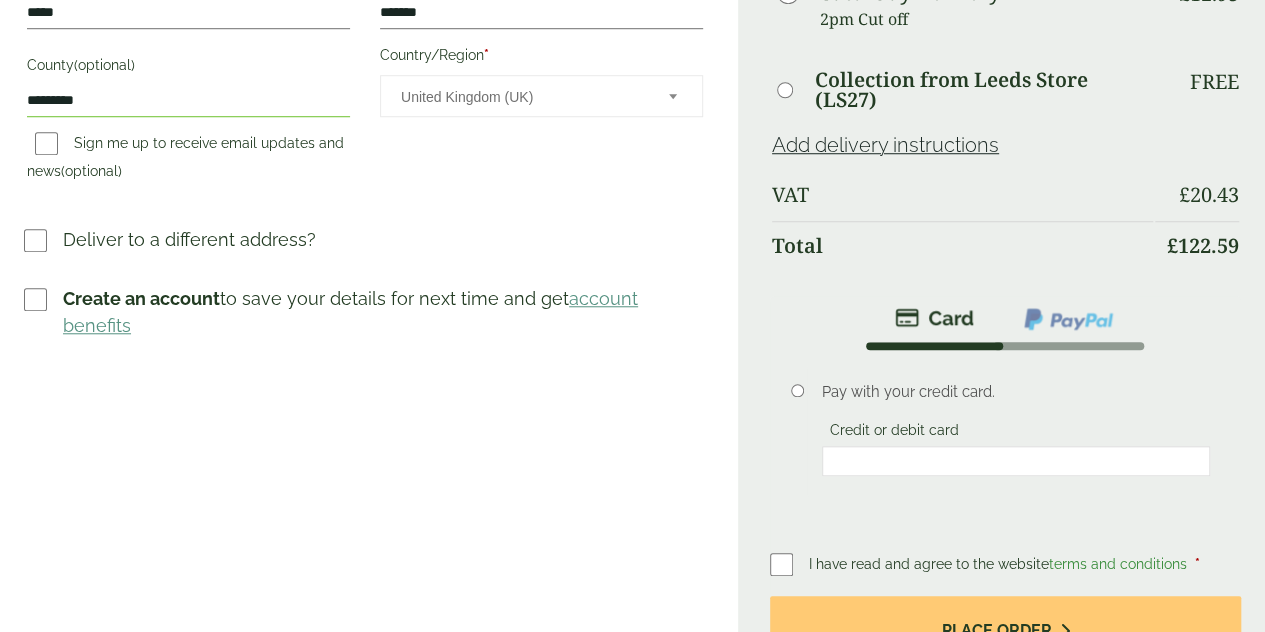 click on "Pay with your credit card." at bounding box center [1016, 392] 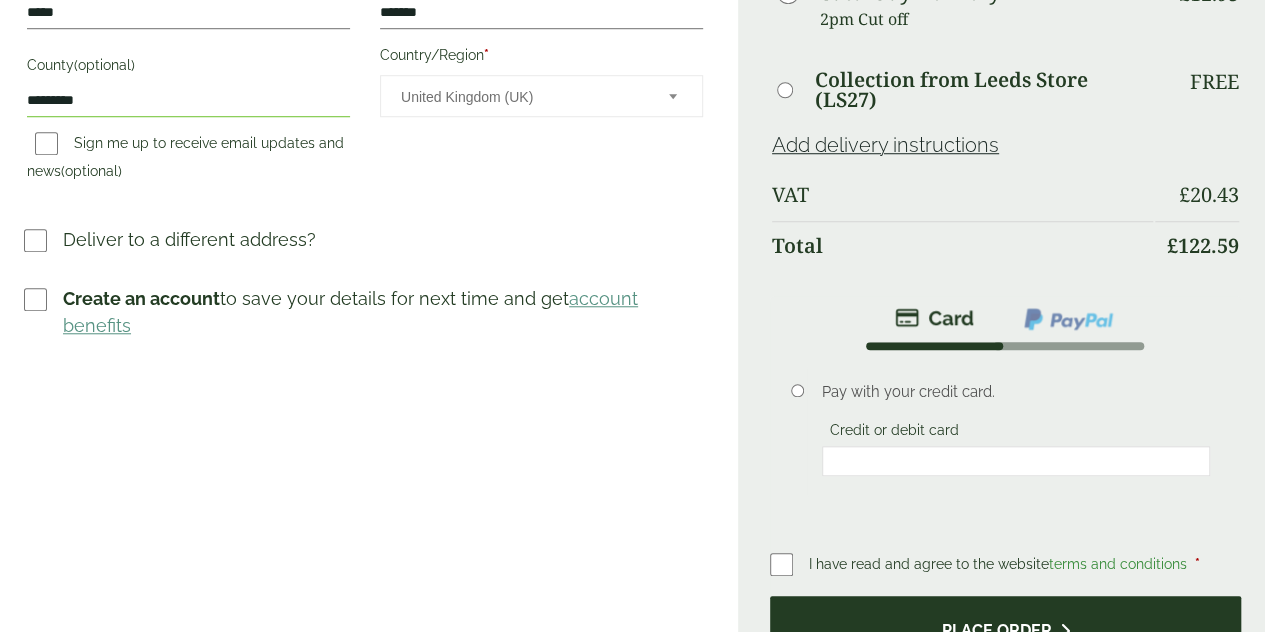 click on "Place order" at bounding box center (1005, 628) 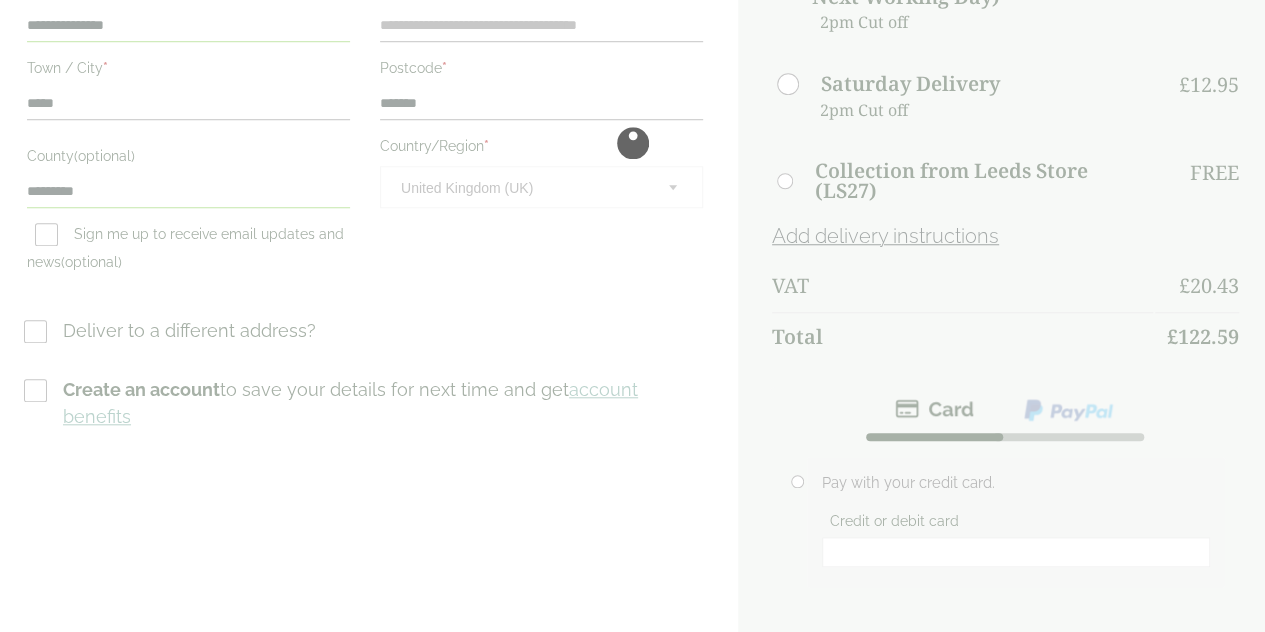 scroll, scrollTop: 0, scrollLeft: 0, axis: both 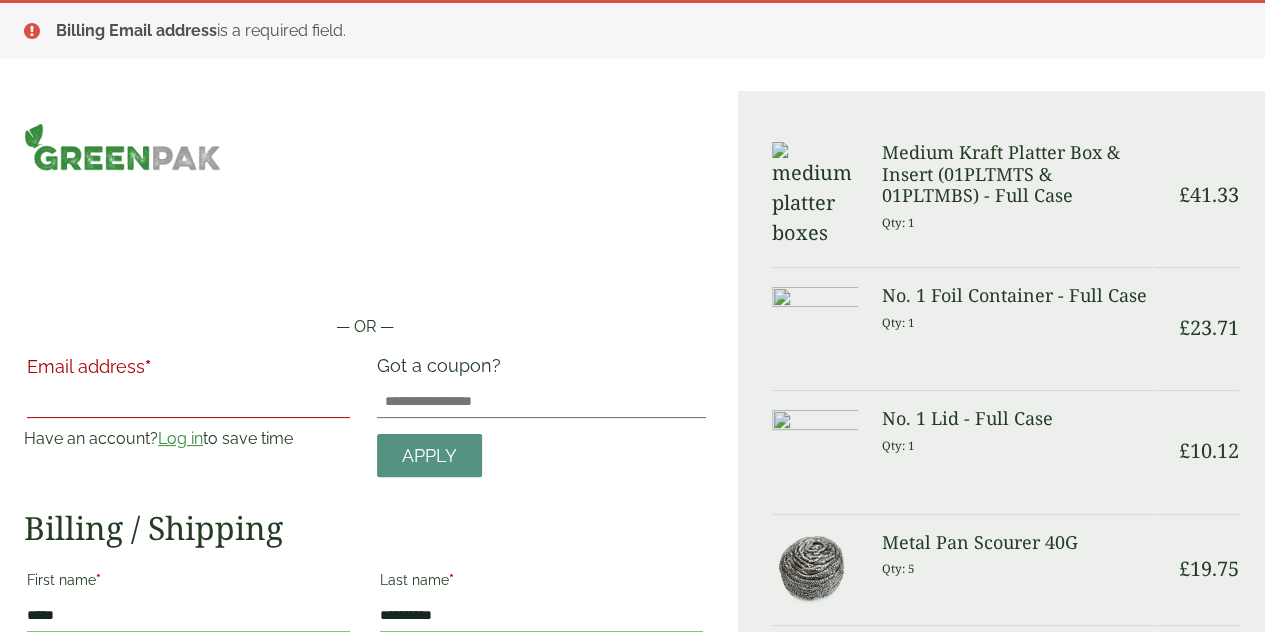 click on "Email address  *" at bounding box center [188, 372] 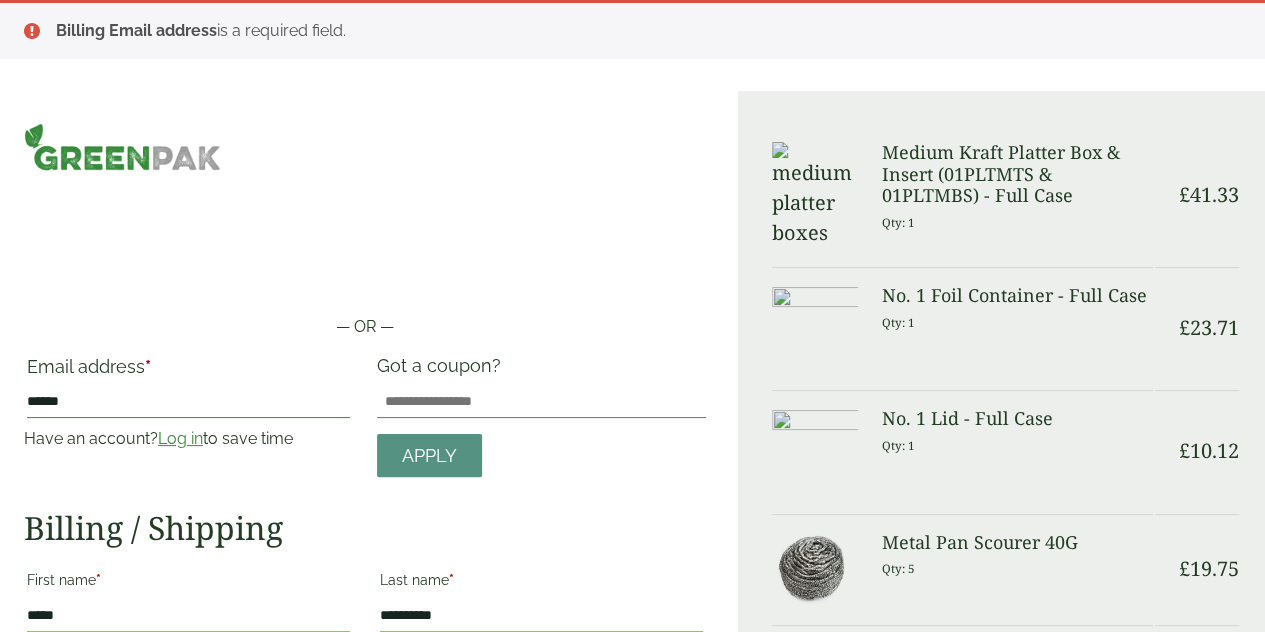 type on "**********" 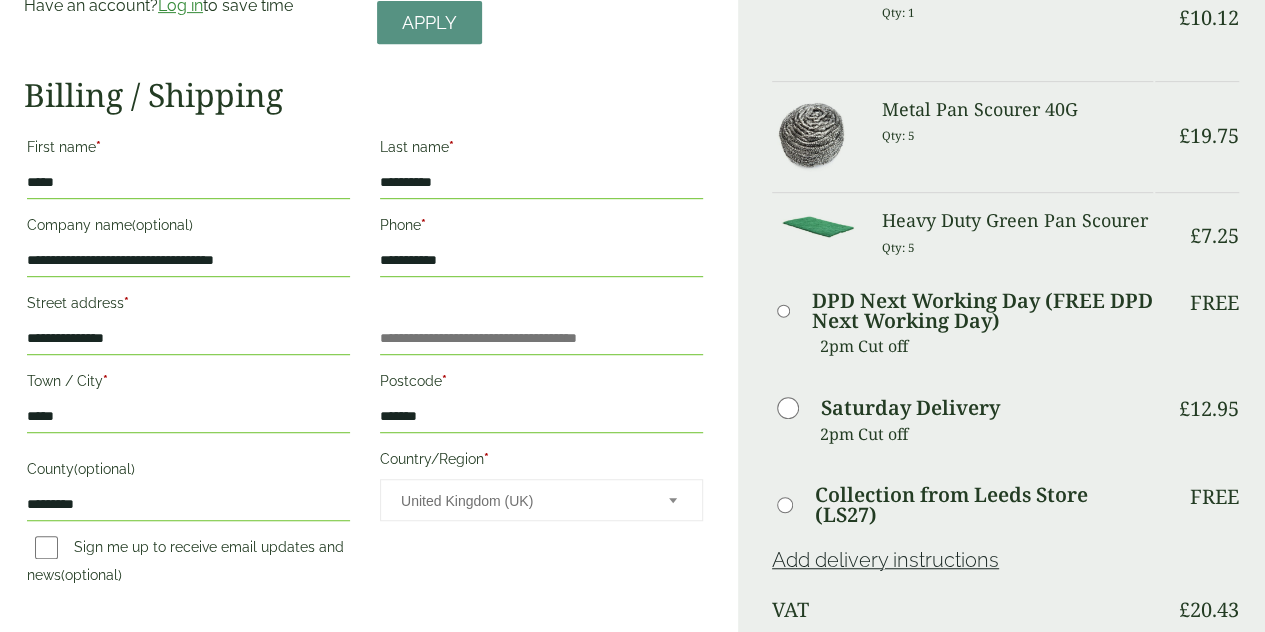 scroll, scrollTop: 866, scrollLeft: 0, axis: vertical 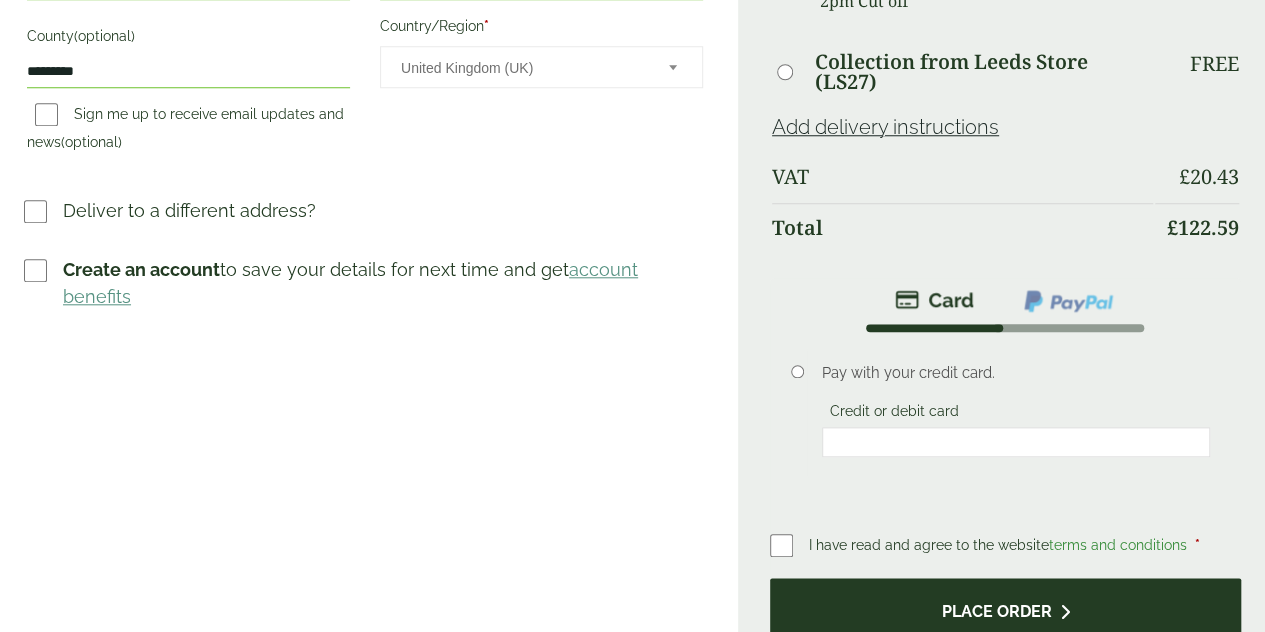 click on "Place order" at bounding box center (1005, 610) 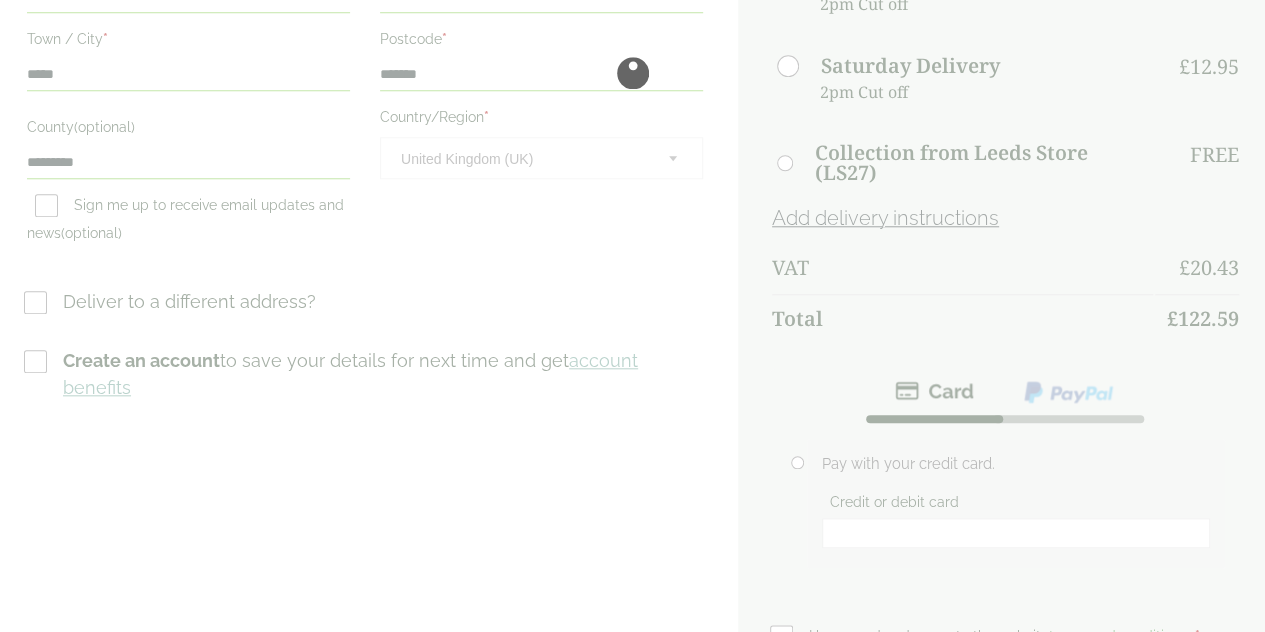 scroll, scrollTop: 0, scrollLeft: 0, axis: both 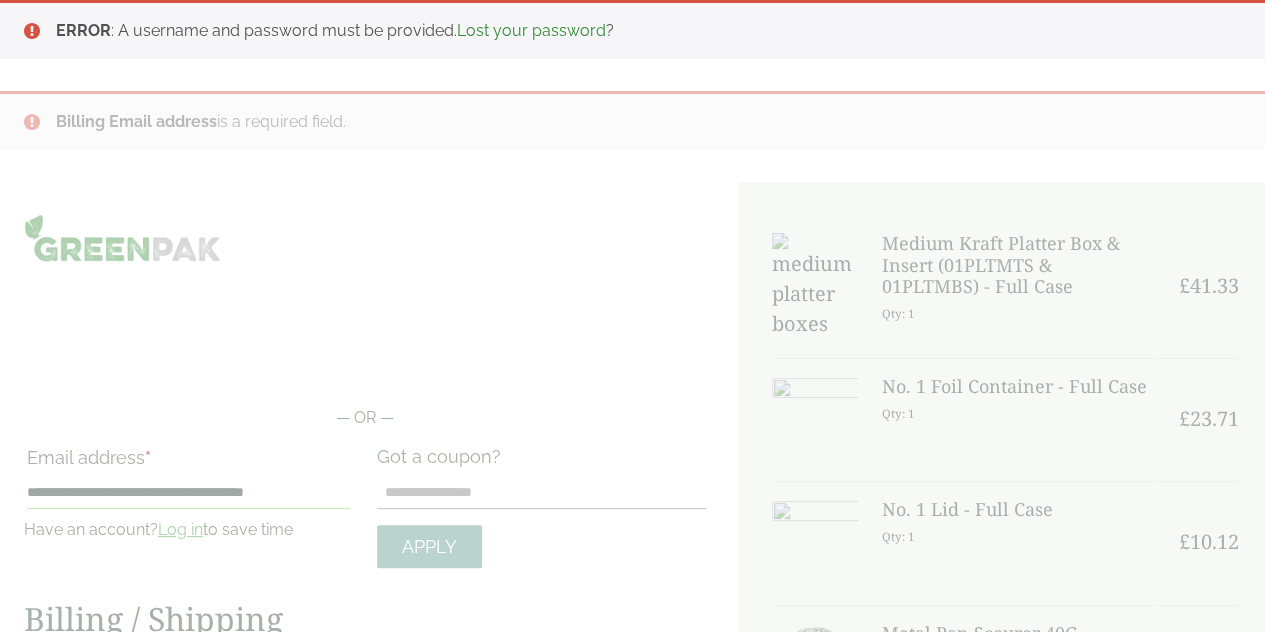 click at bounding box center [632, 939] 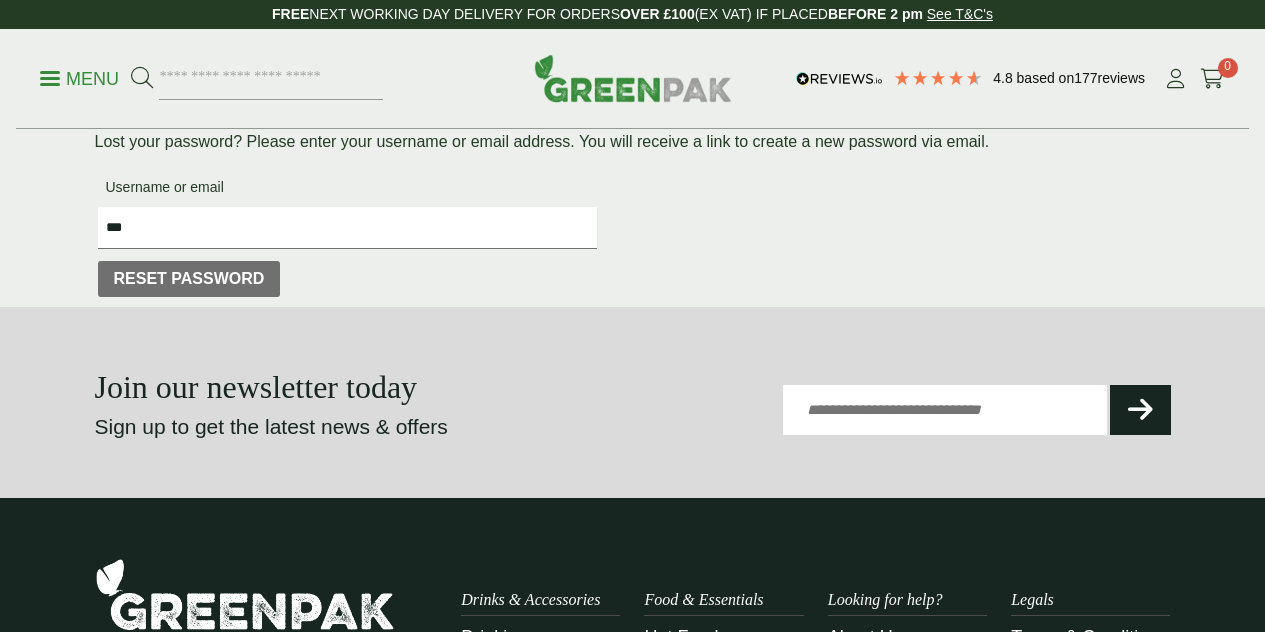 scroll, scrollTop: 0, scrollLeft: 0, axis: both 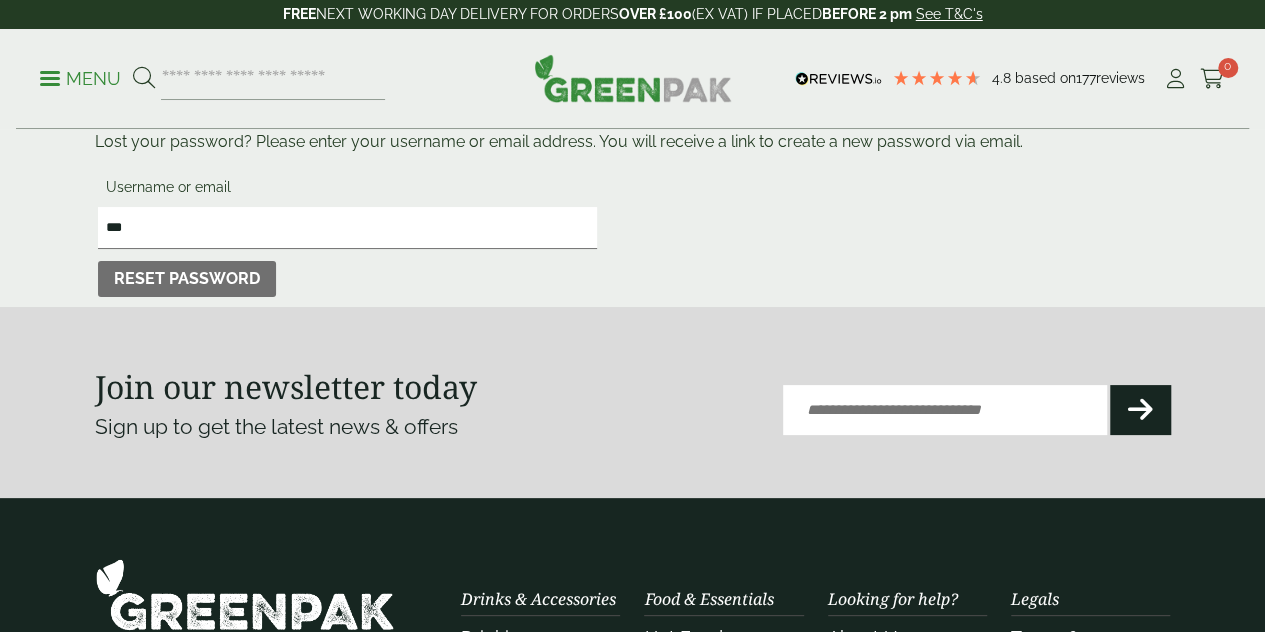 type on "**********" 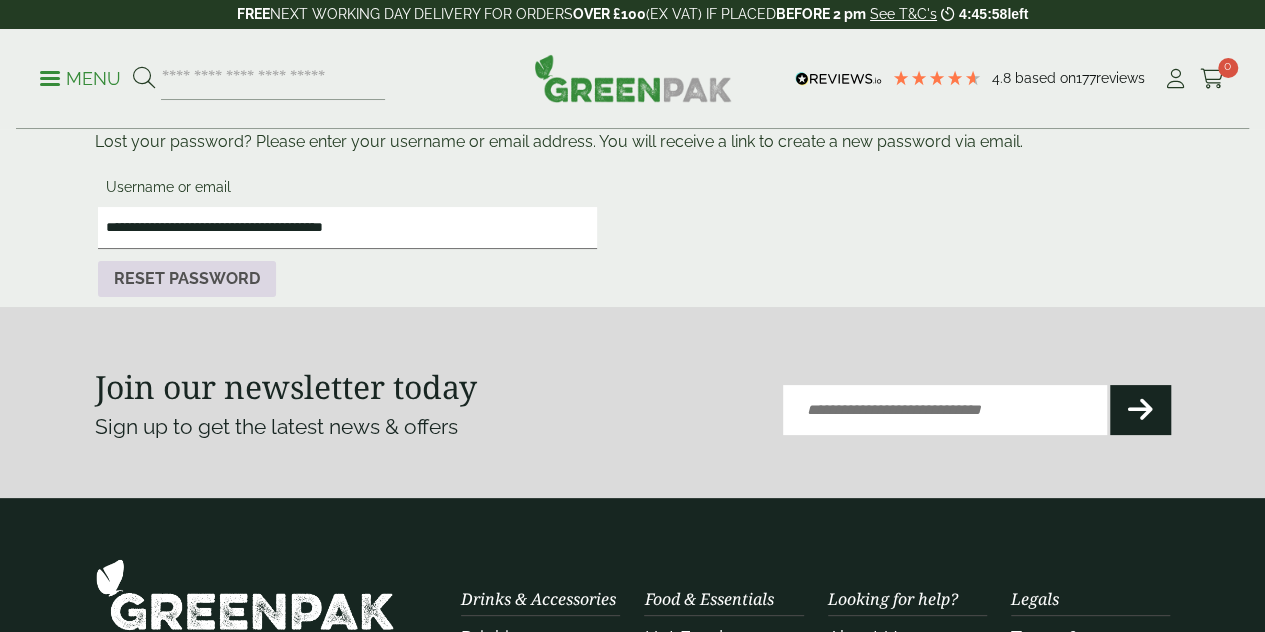 scroll, scrollTop: 0, scrollLeft: 0, axis: both 